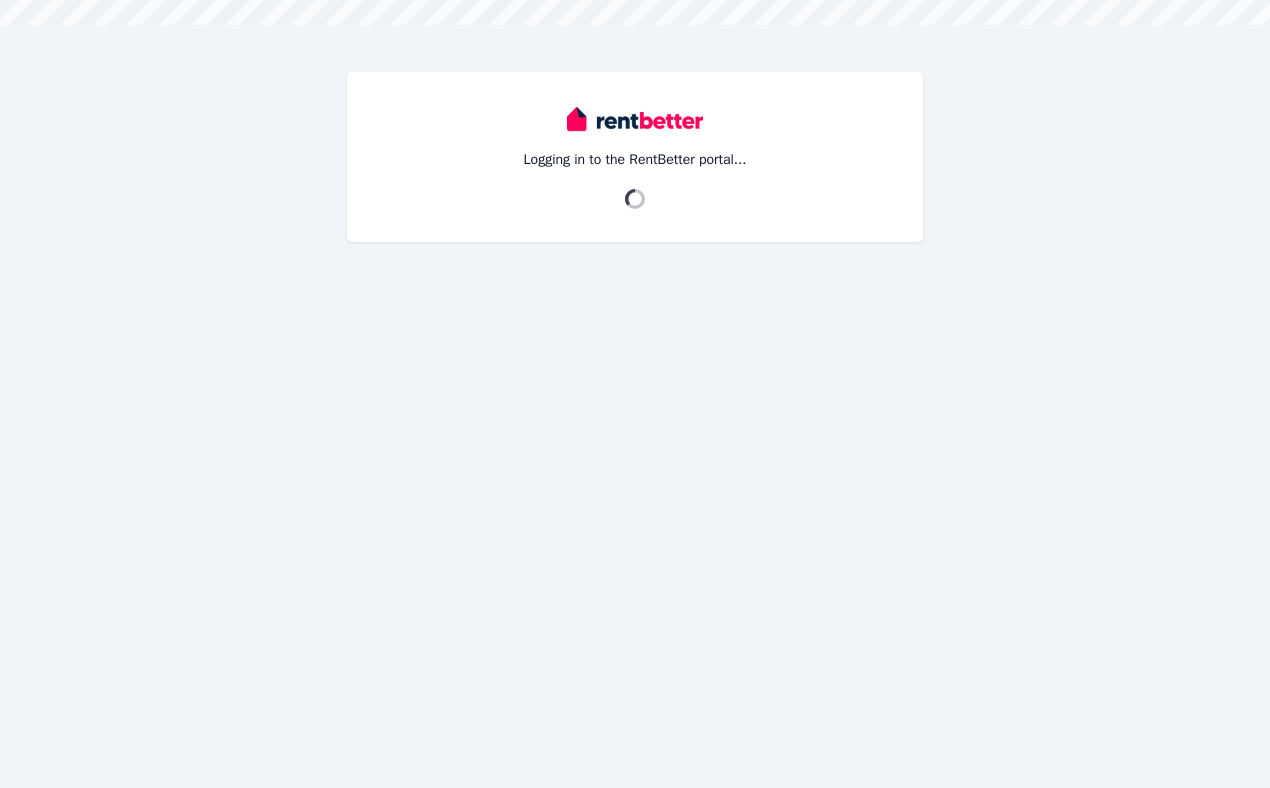 scroll, scrollTop: 0, scrollLeft: 0, axis: both 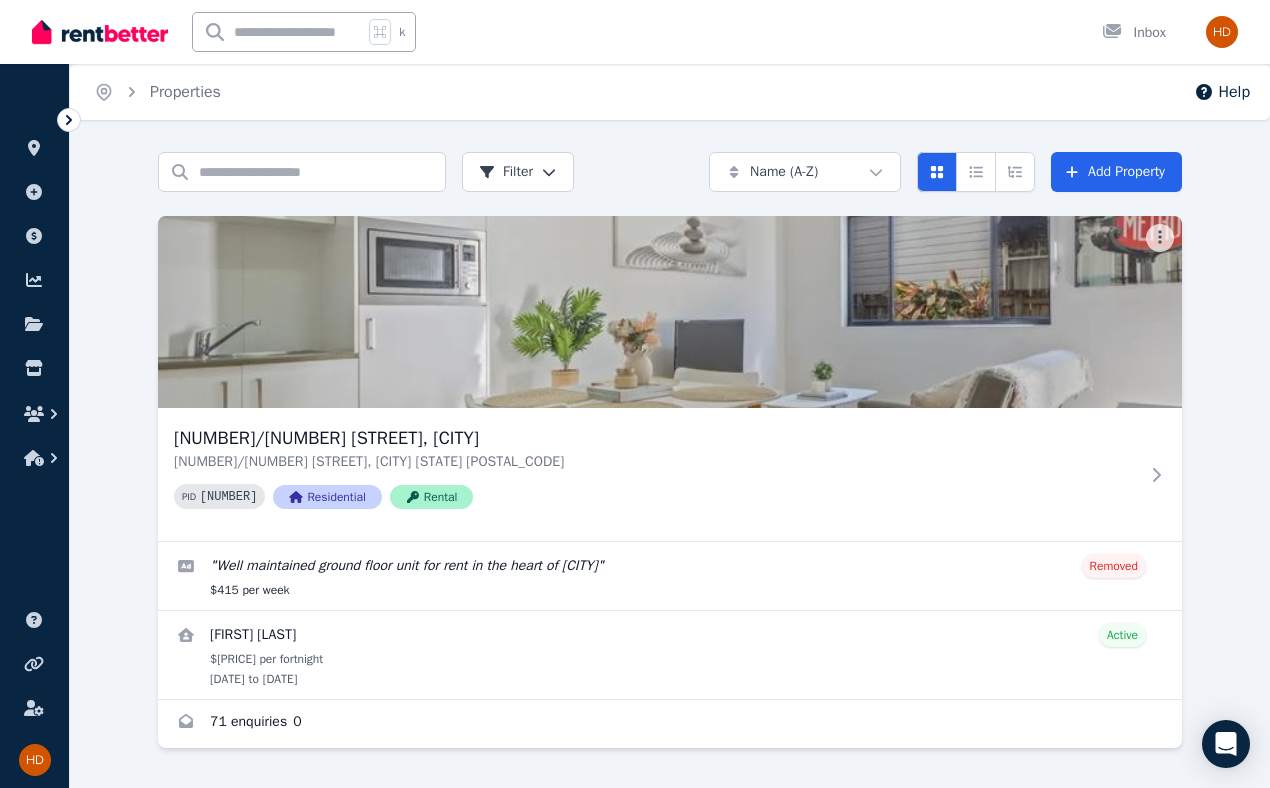 click 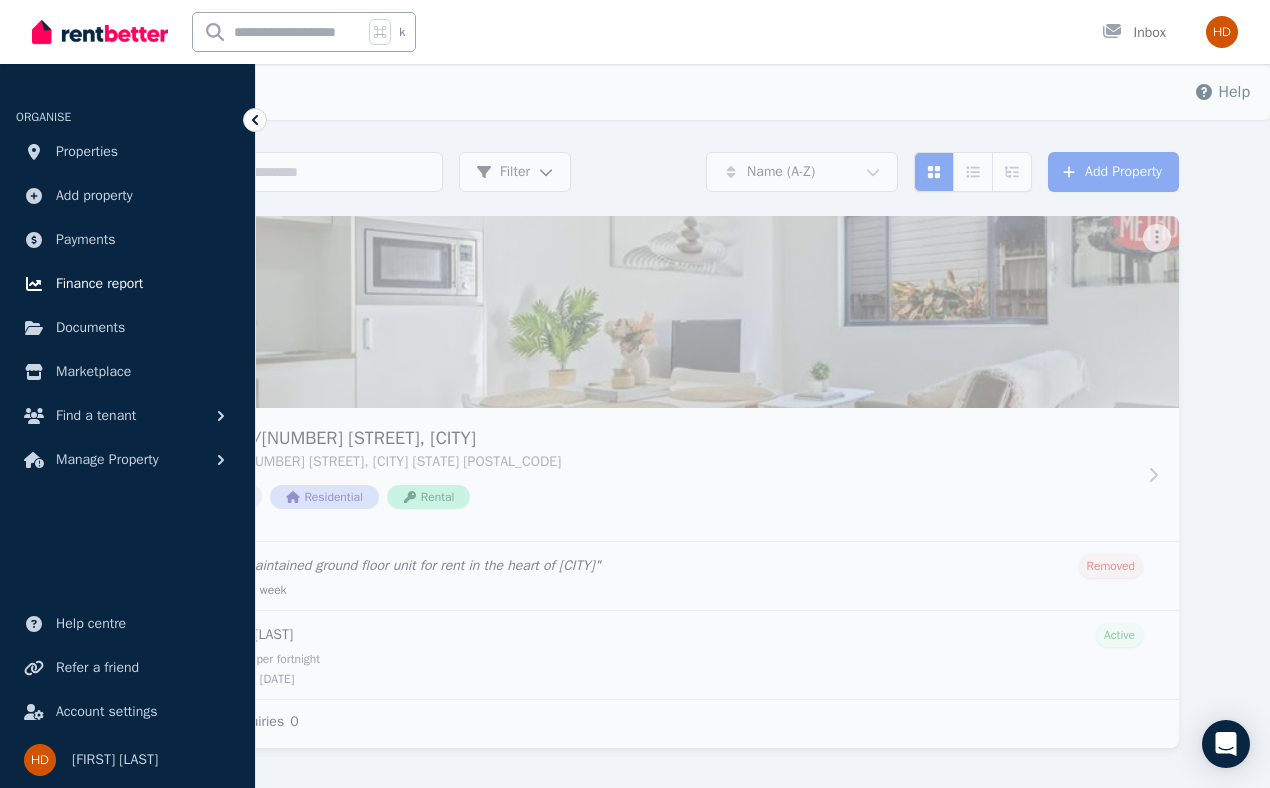 click on "Finance report" at bounding box center [99, 284] 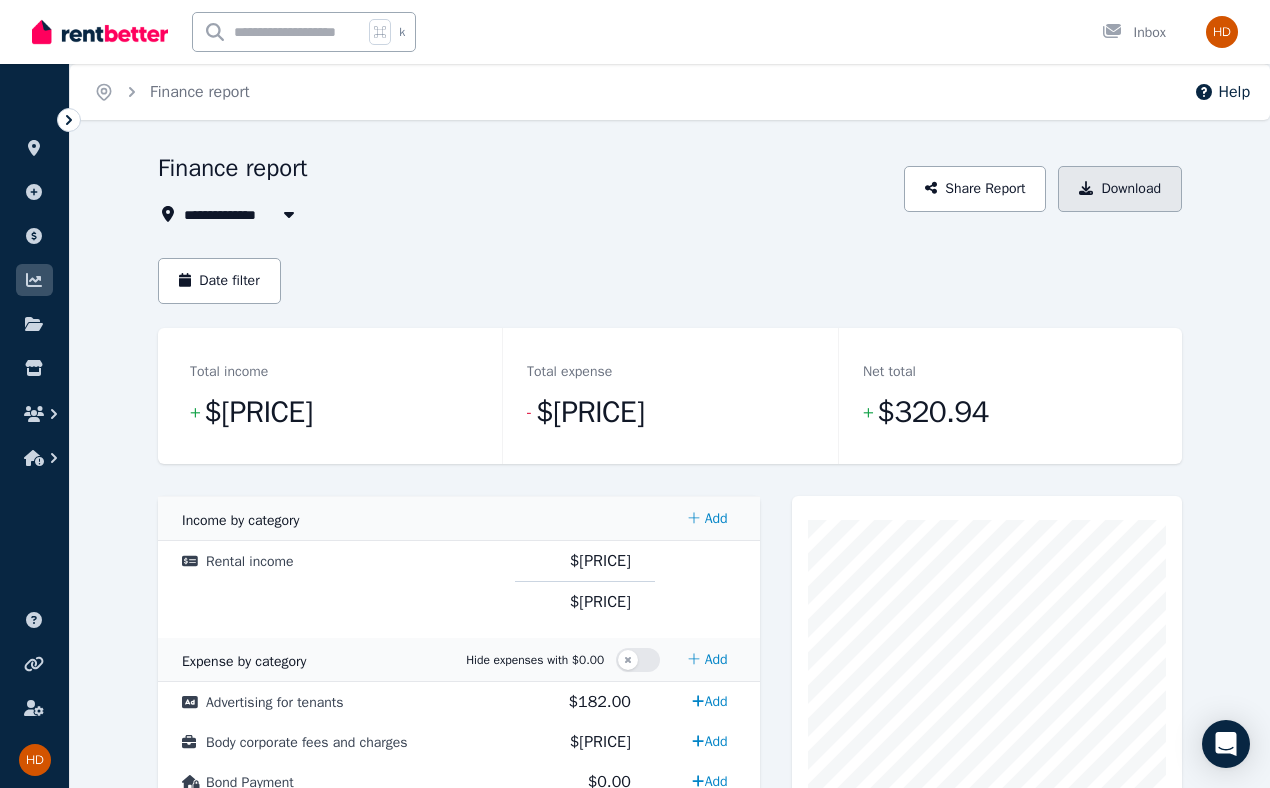 click on "Download" at bounding box center [1120, 189] 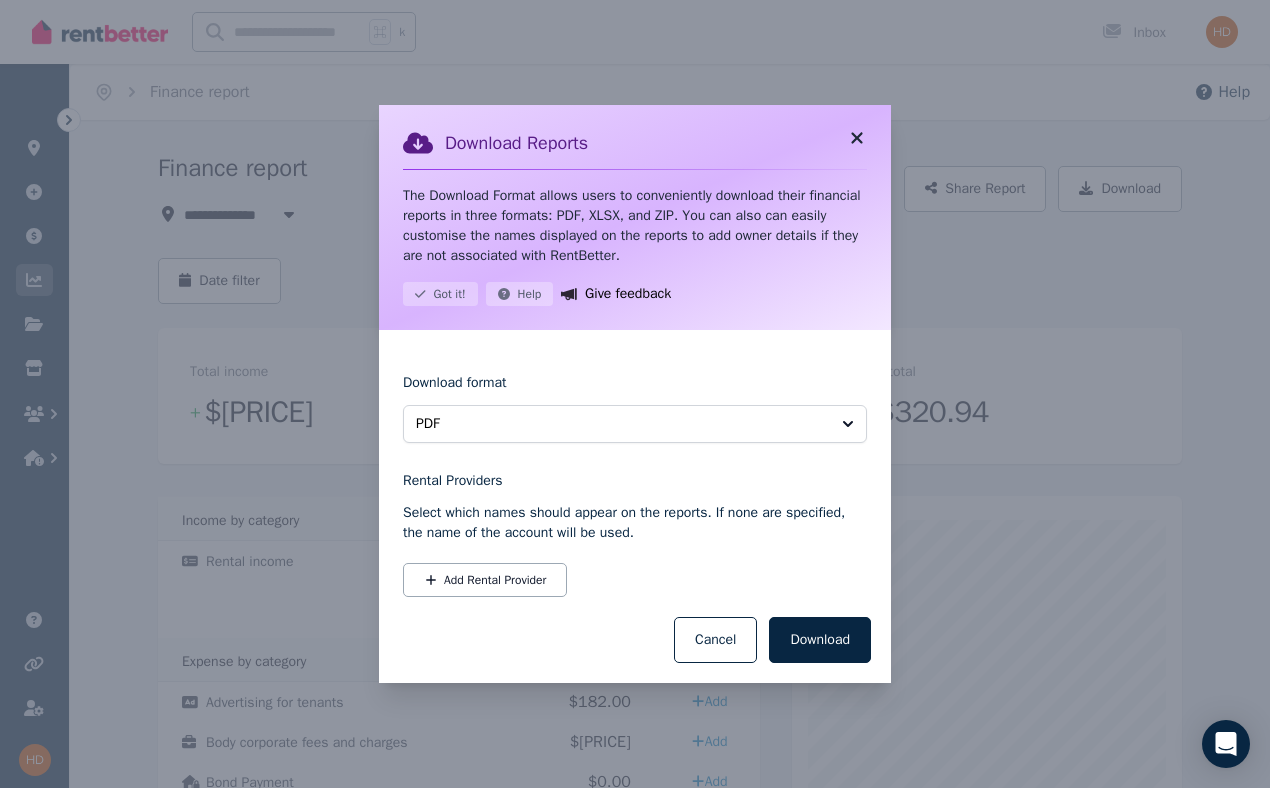 click 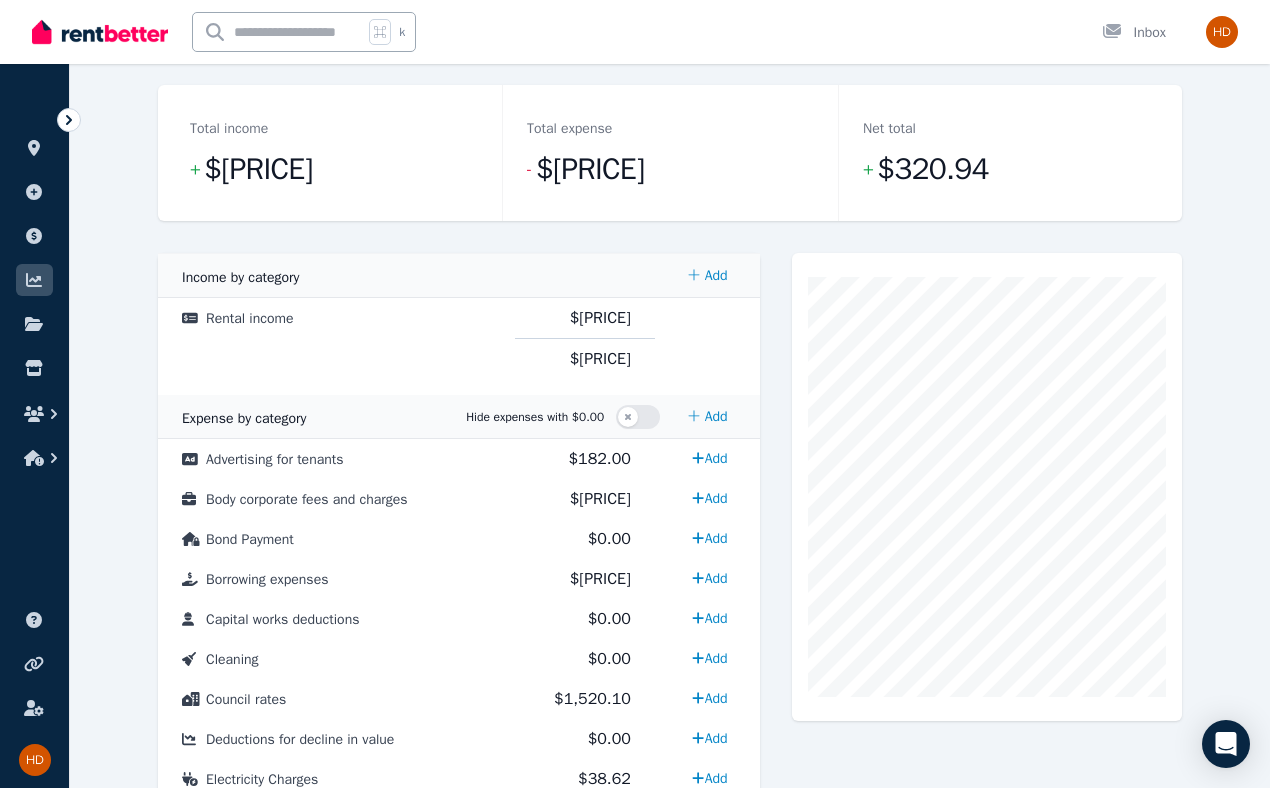 scroll, scrollTop: 0, scrollLeft: 0, axis: both 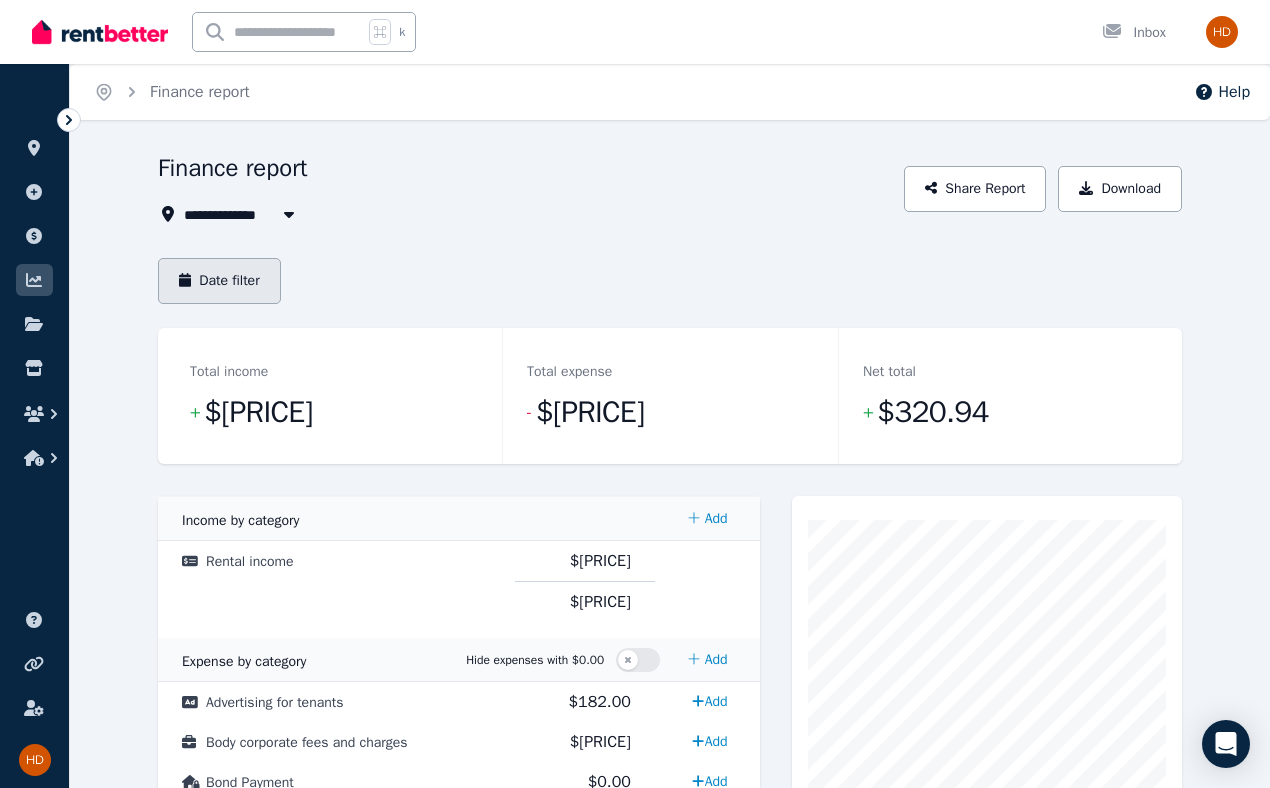 click on "Date filter" at bounding box center (219, 281) 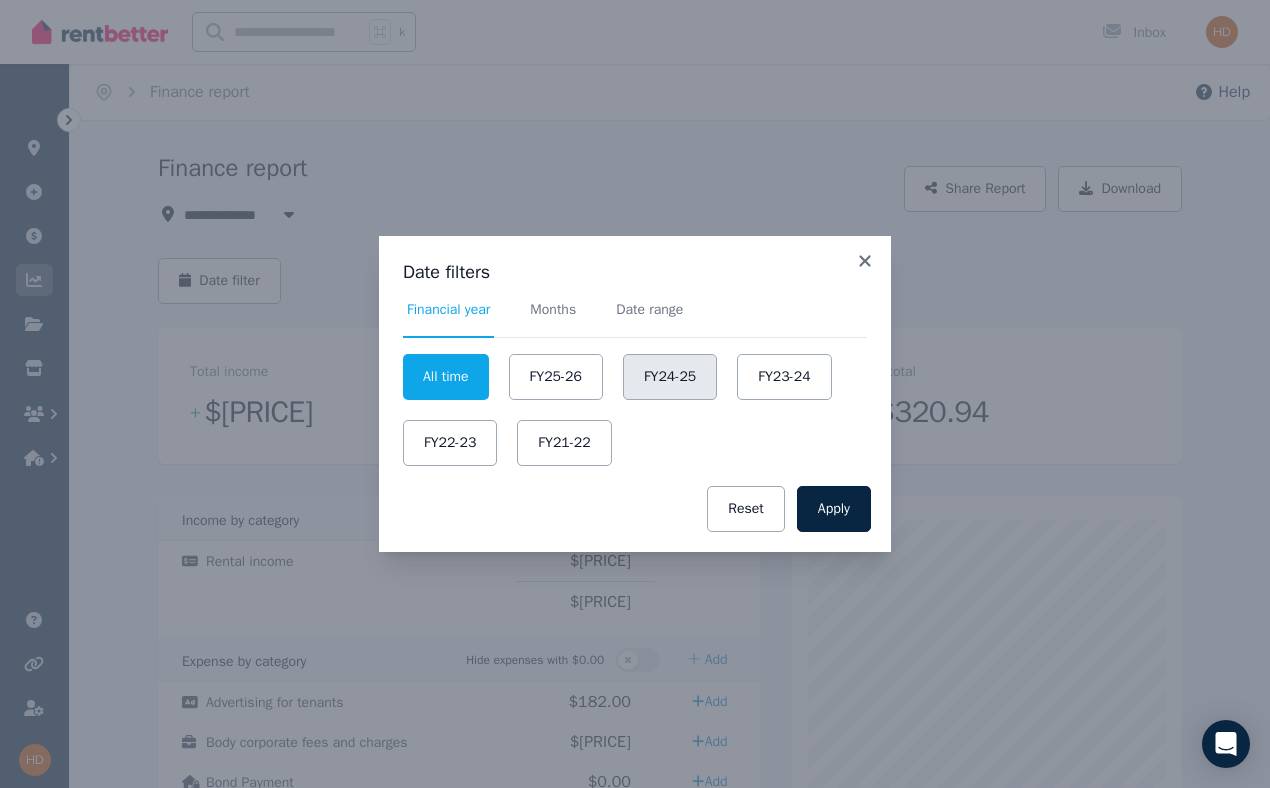 click on "FY24-25" at bounding box center (670, 377) 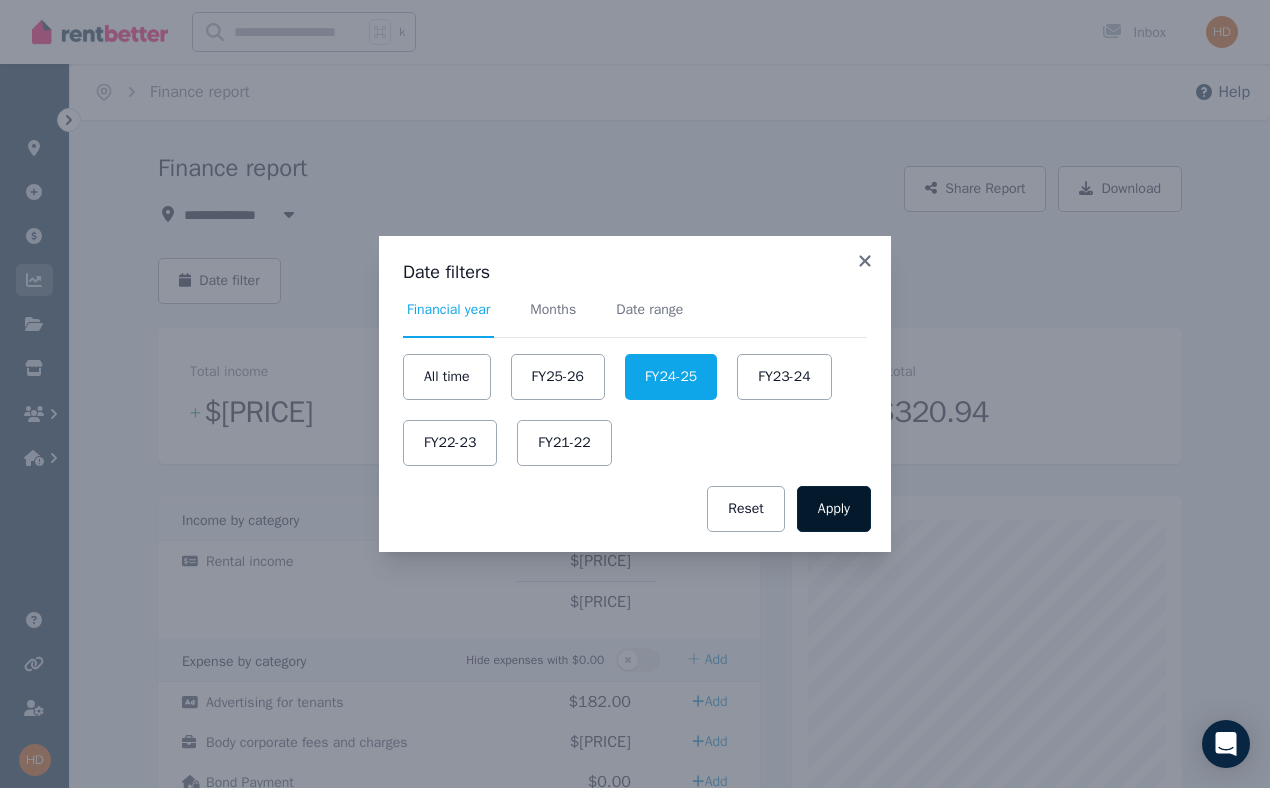 click on "Apply" at bounding box center (834, 509) 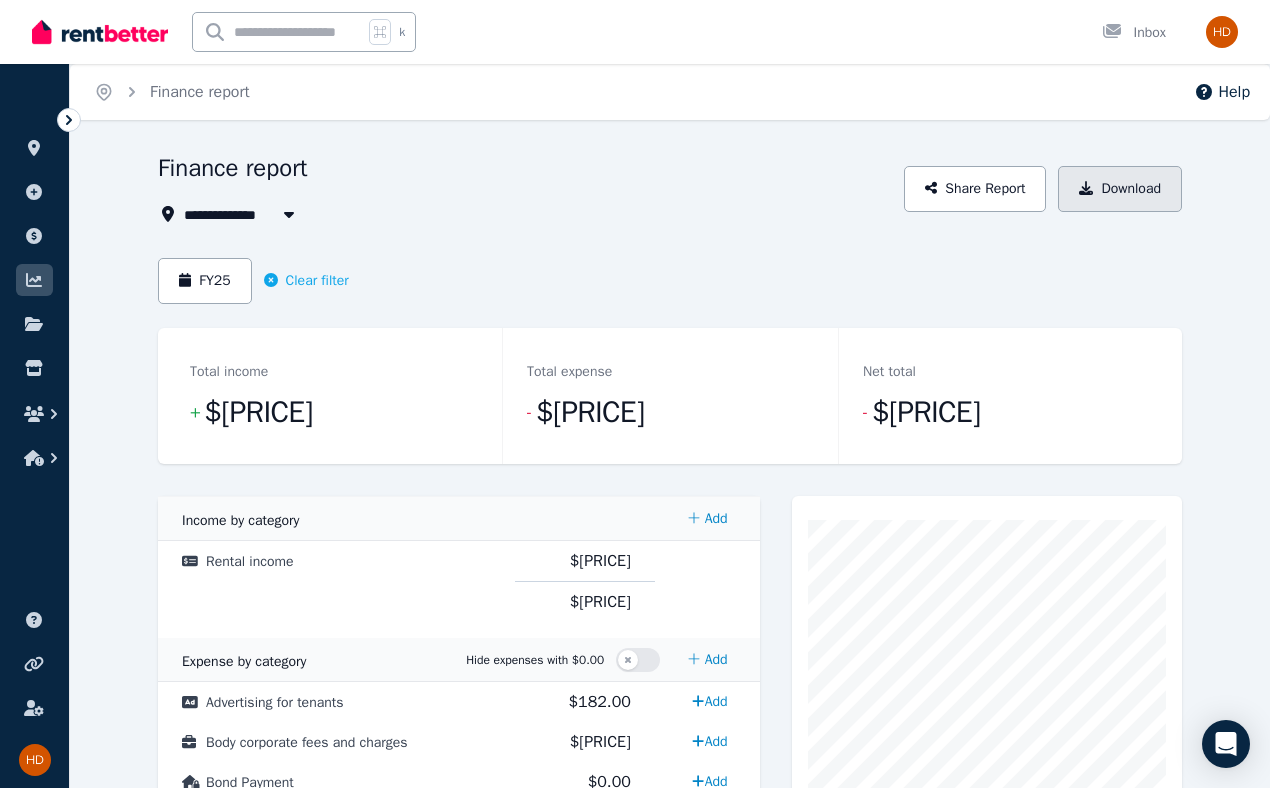 click on "Download" at bounding box center (1120, 189) 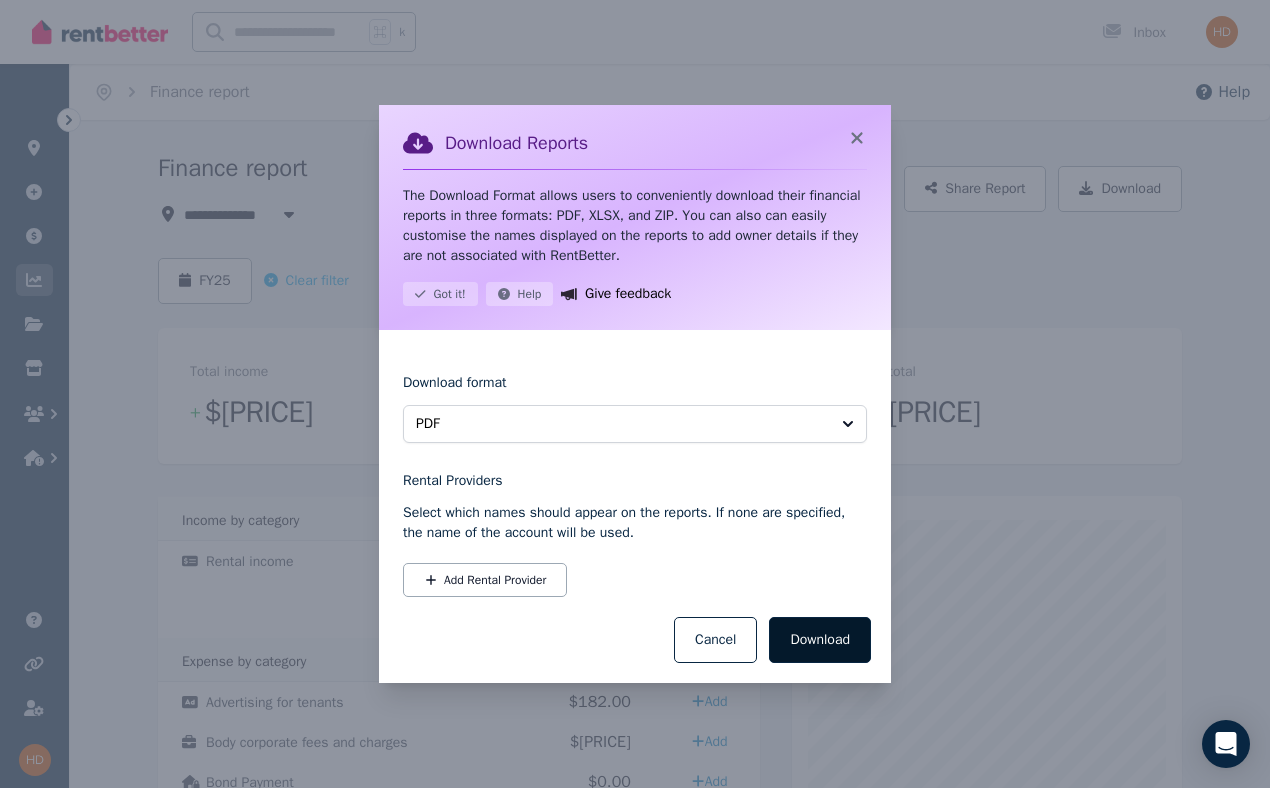 click on "Download" at bounding box center (820, 640) 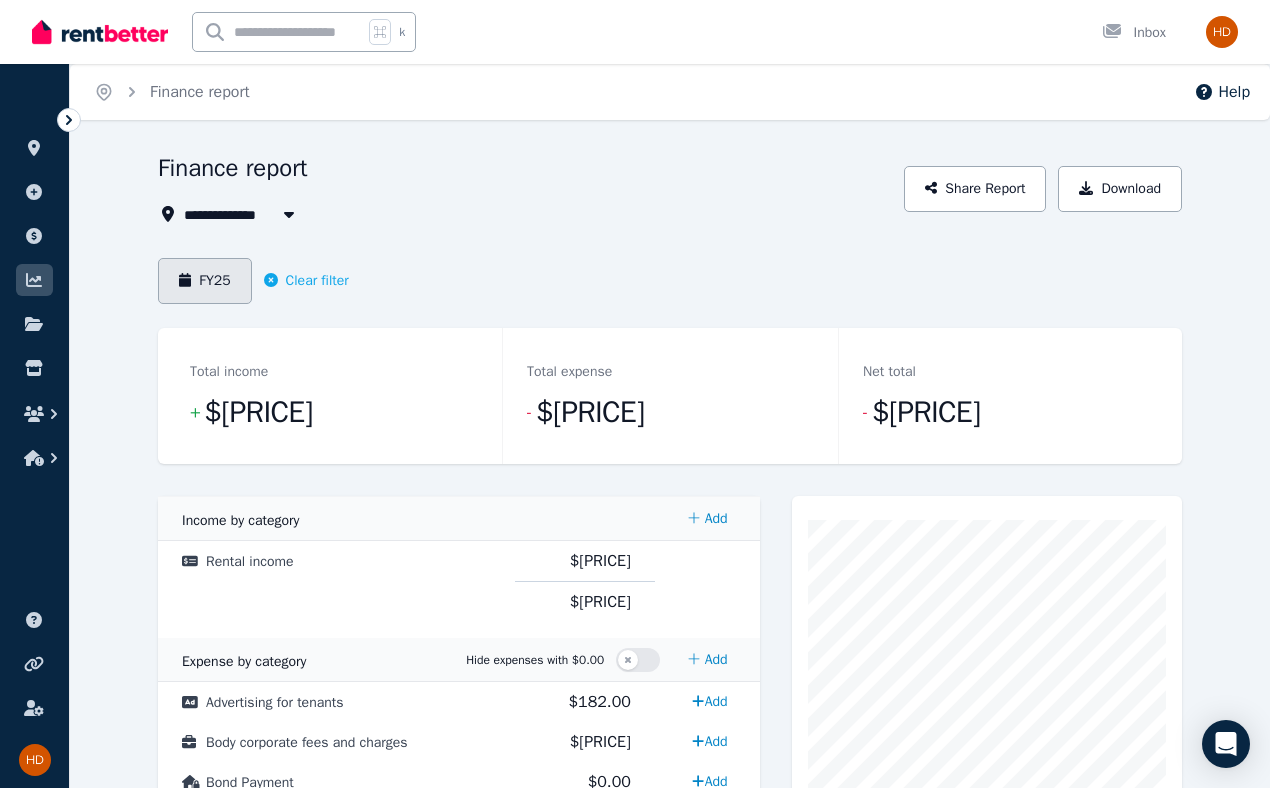 click on "FY25" at bounding box center (205, 281) 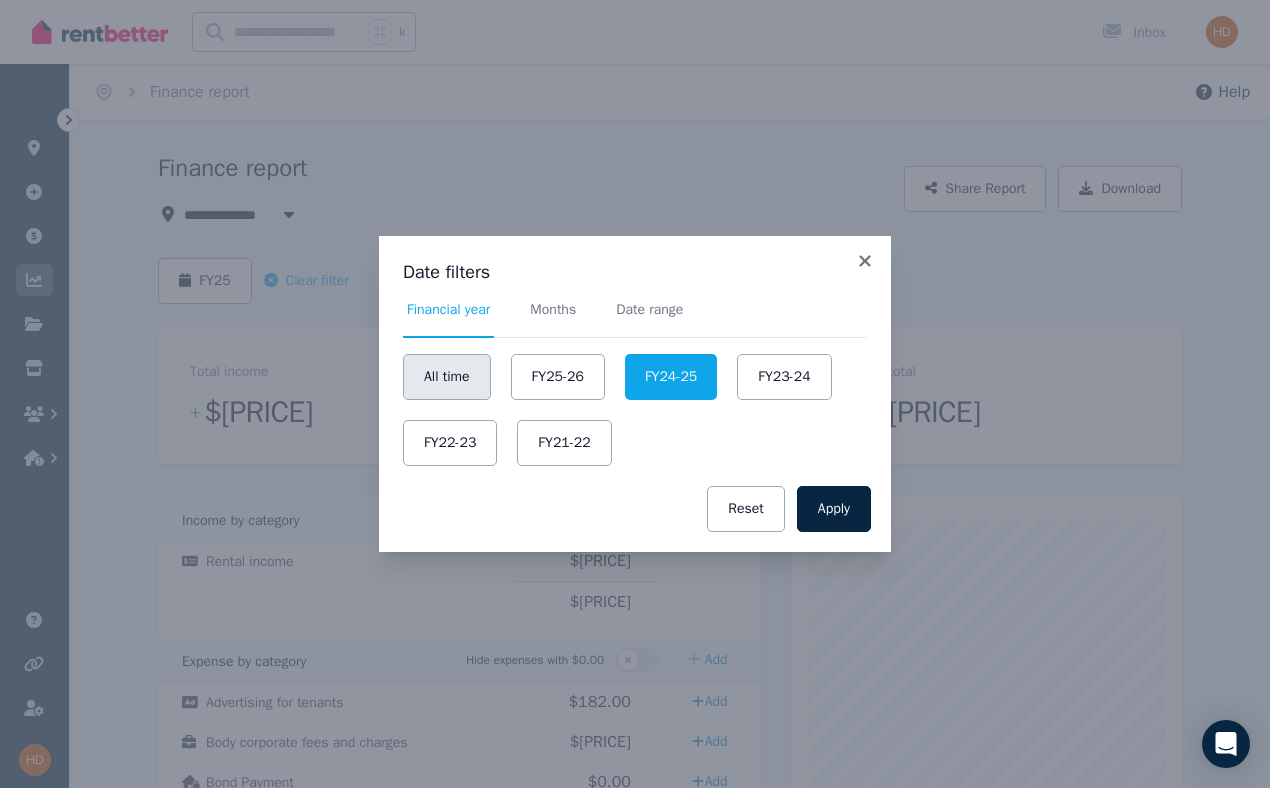 click on "All time" at bounding box center (447, 377) 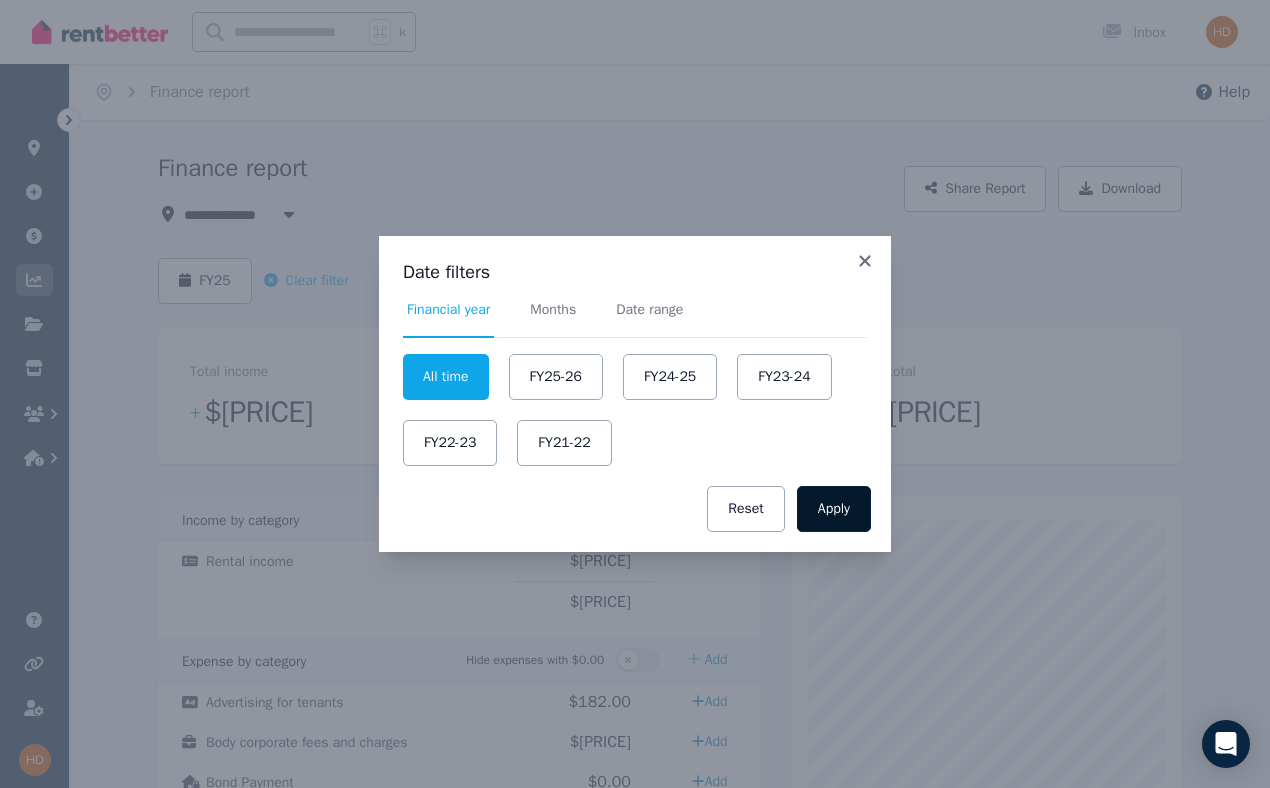 click on "Apply" at bounding box center (834, 509) 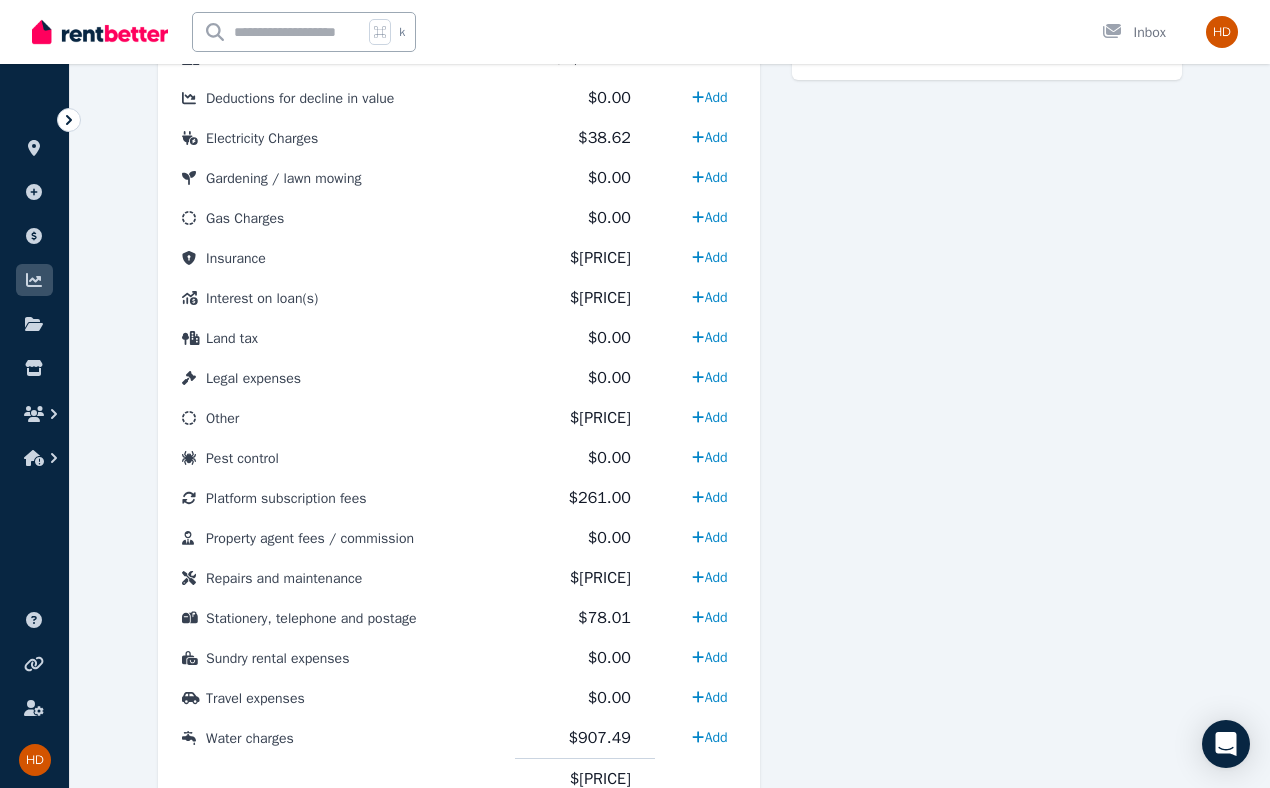 scroll, scrollTop: 886, scrollLeft: 0, axis: vertical 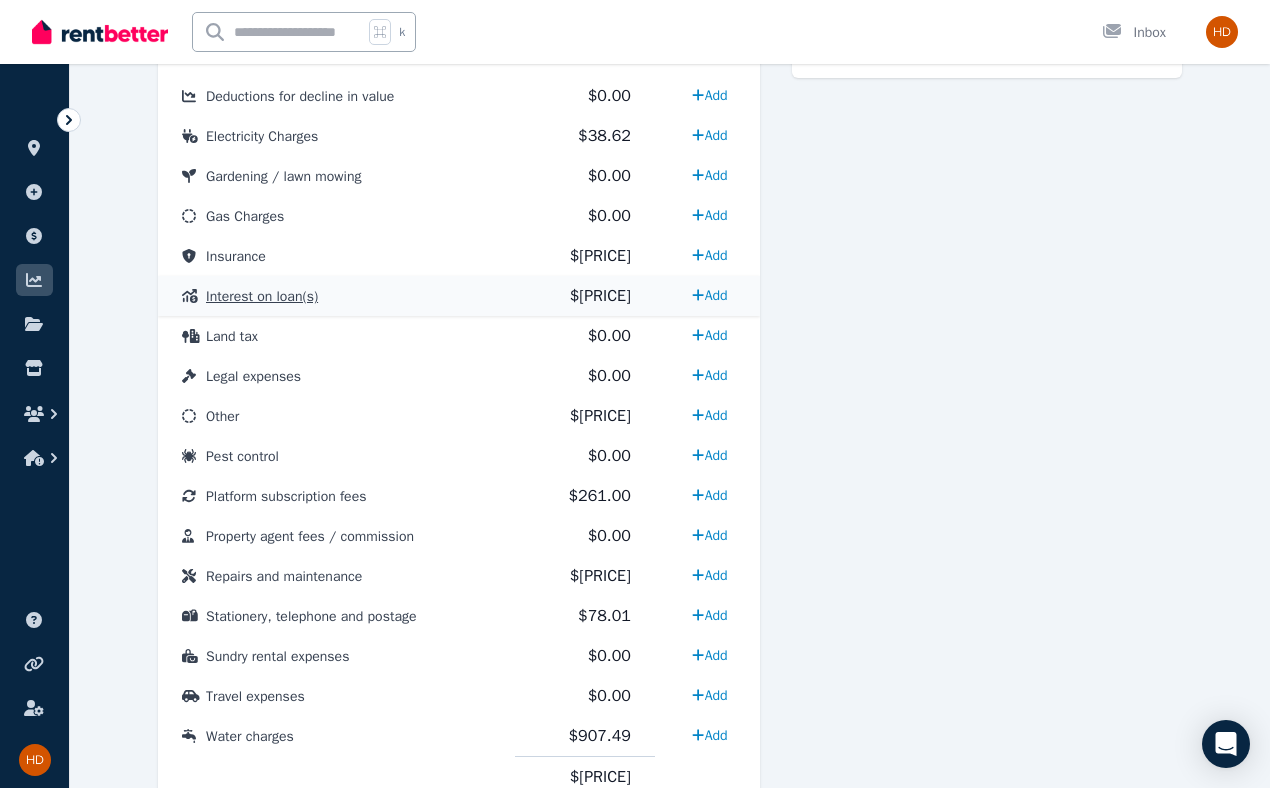 click on "Interest on loan(s)" at bounding box center (336, 296) 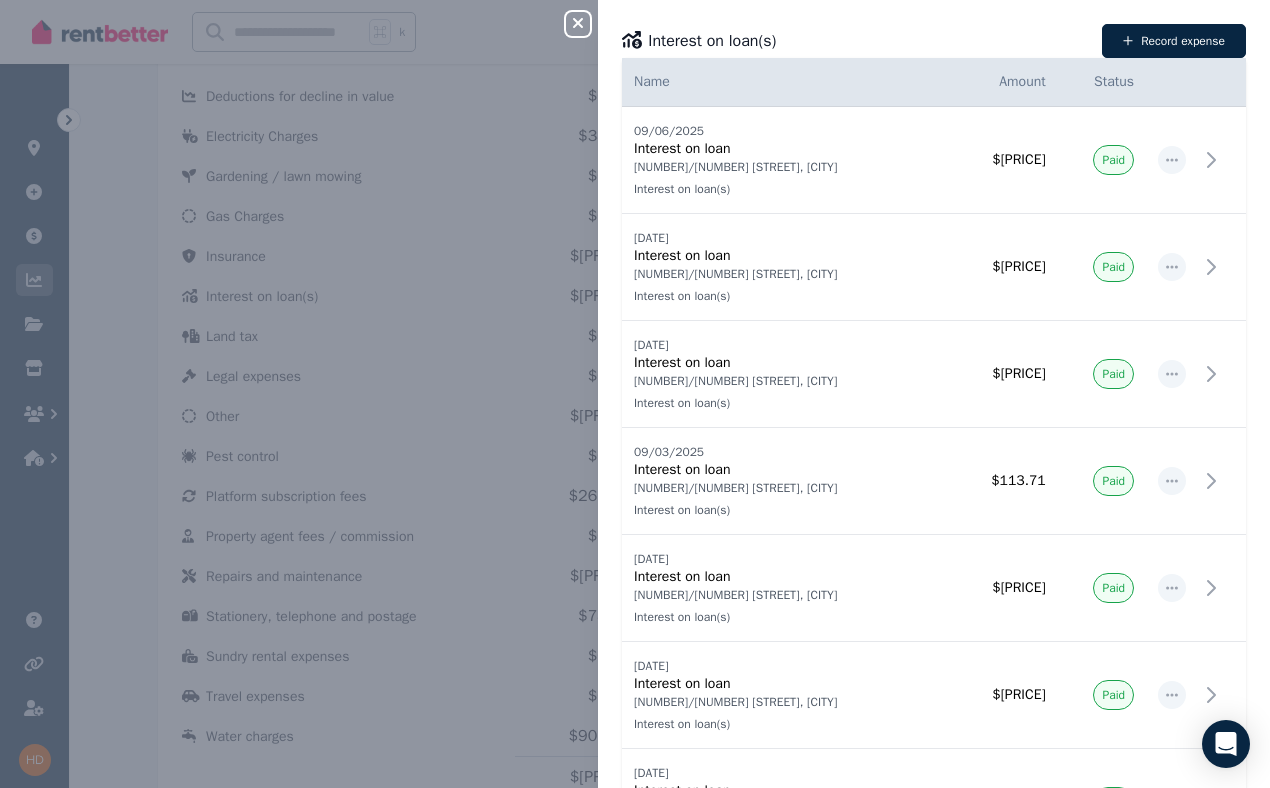 click 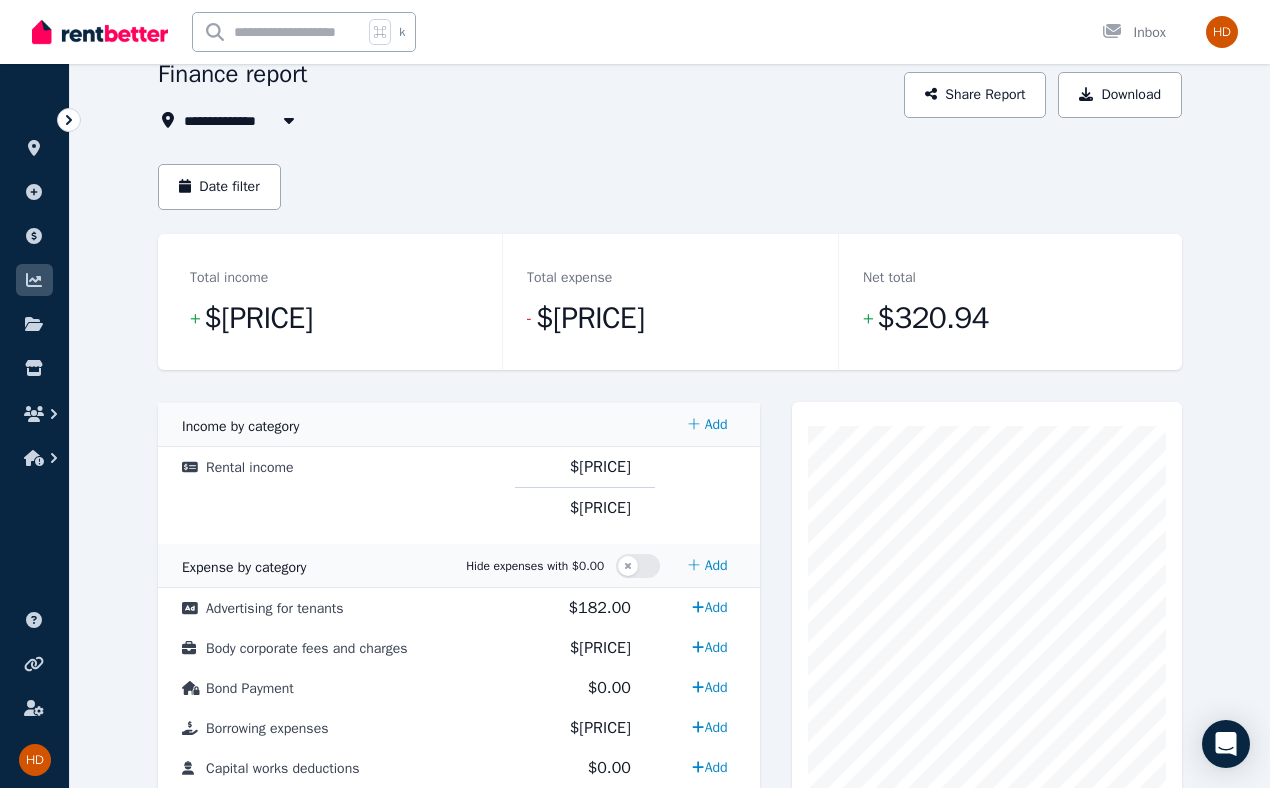 scroll, scrollTop: 83, scrollLeft: 0, axis: vertical 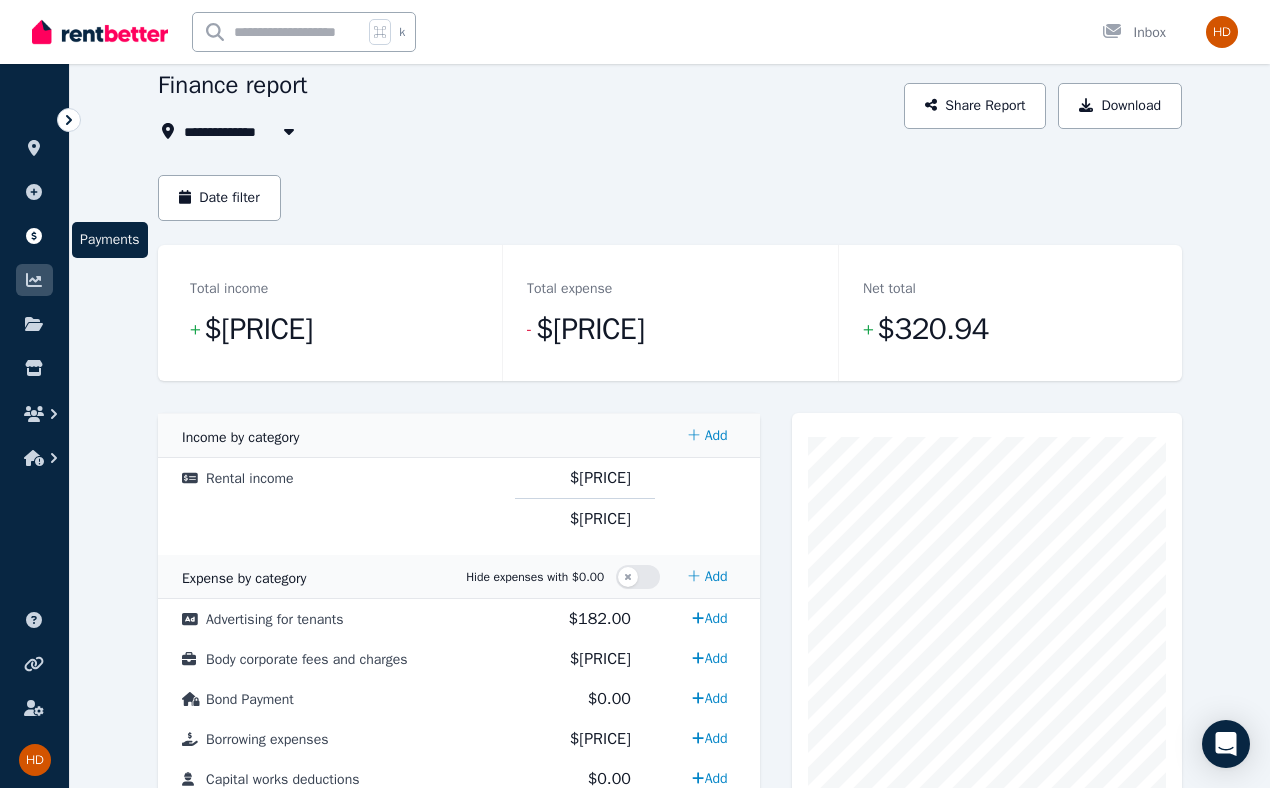 click 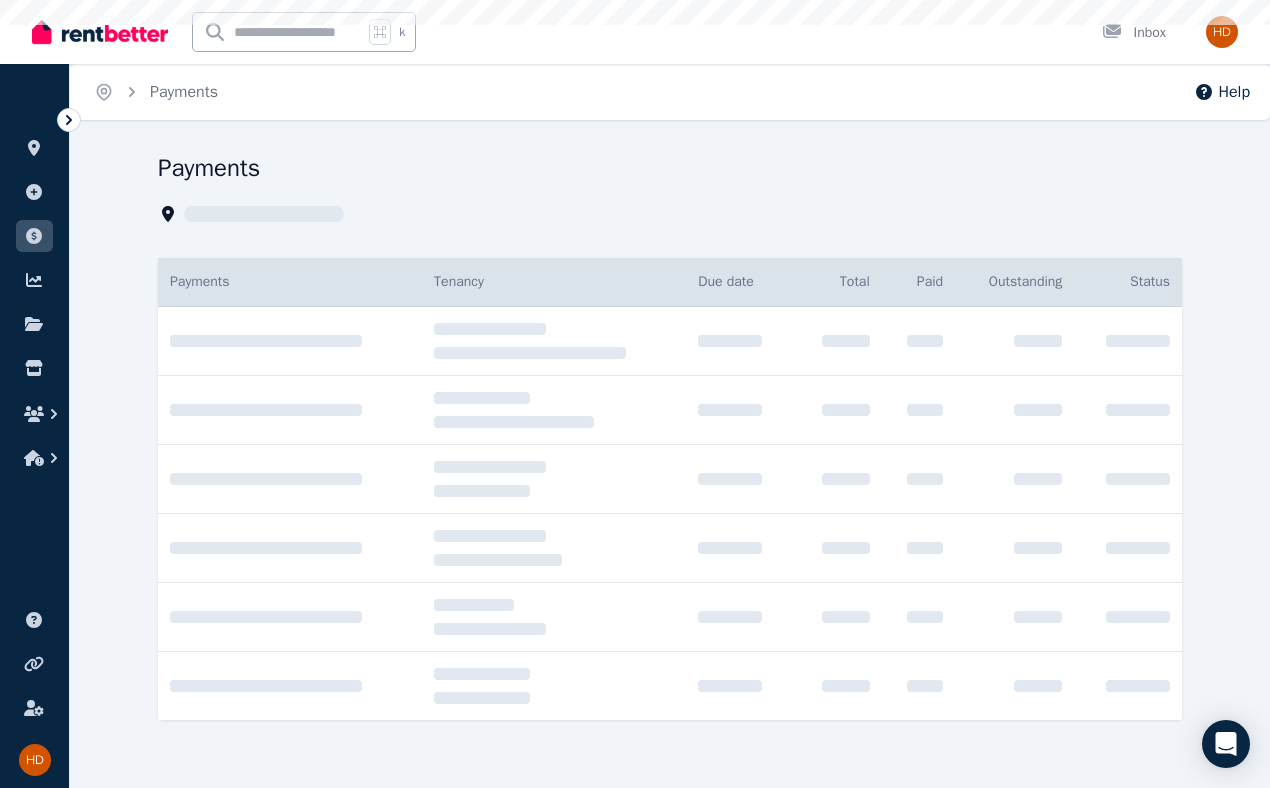 scroll, scrollTop: 0, scrollLeft: 0, axis: both 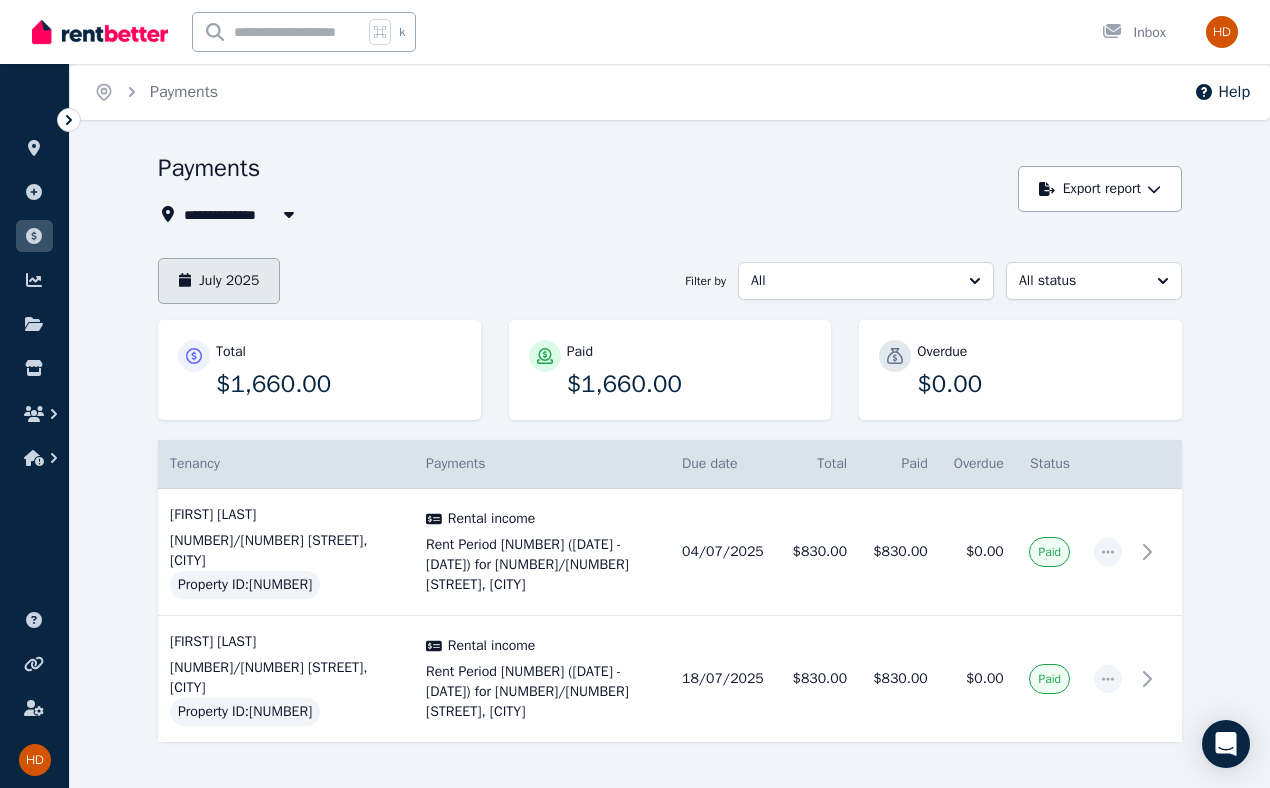 click on "July 2025" at bounding box center [219, 281] 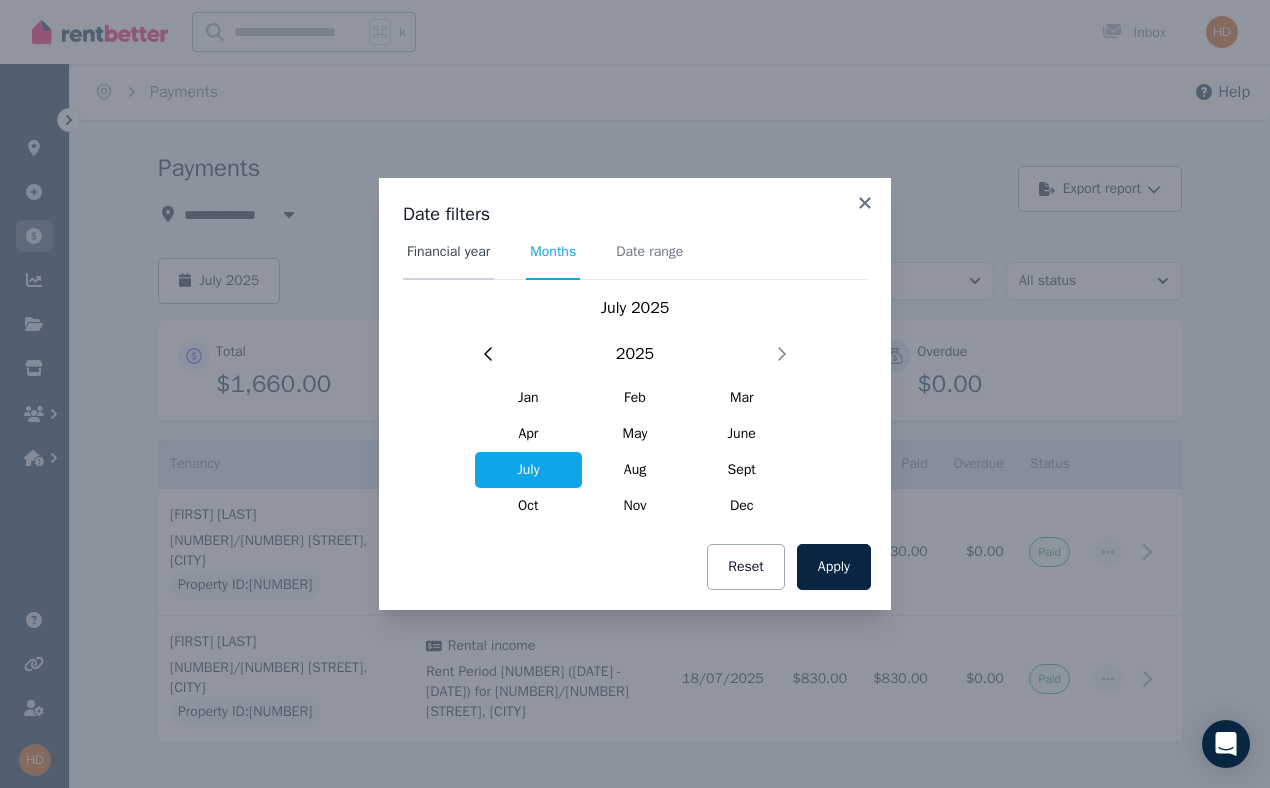 click on "Financial year" at bounding box center [448, 252] 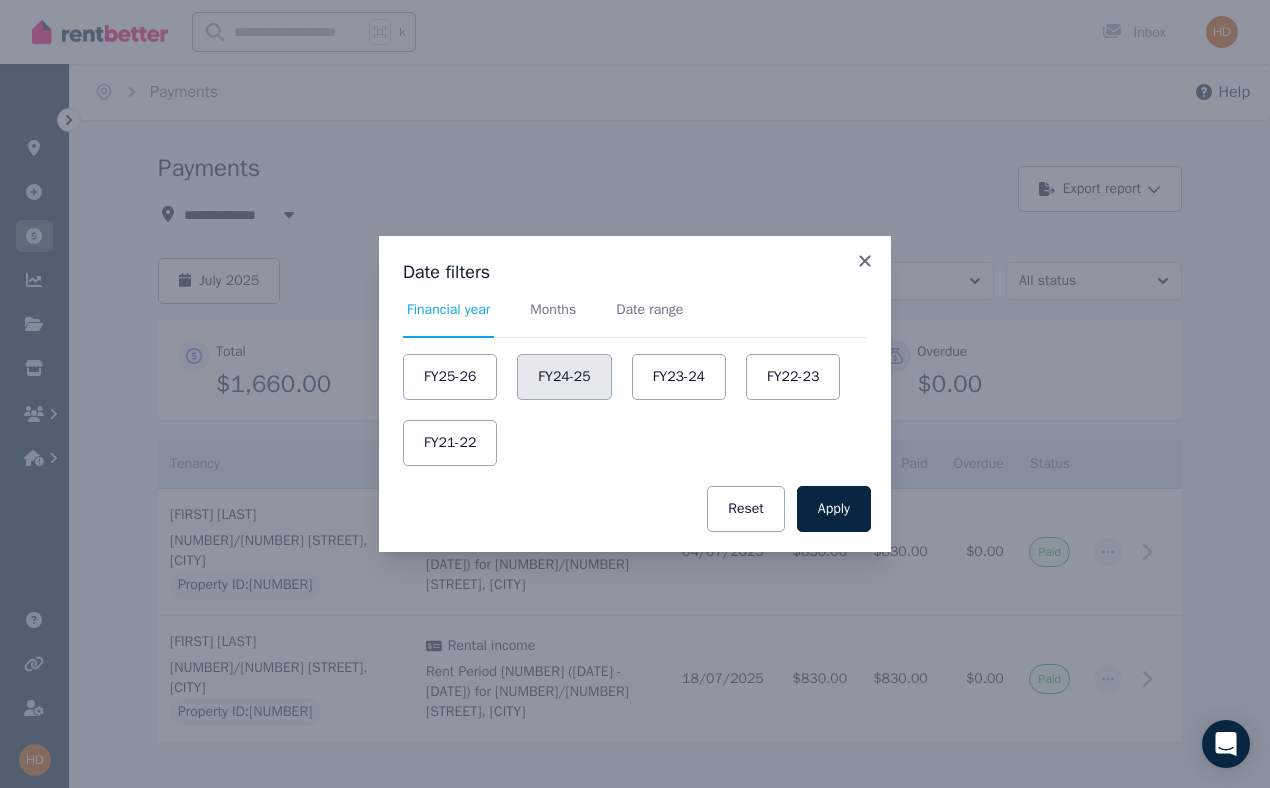 click on "FY24-25" at bounding box center (564, 377) 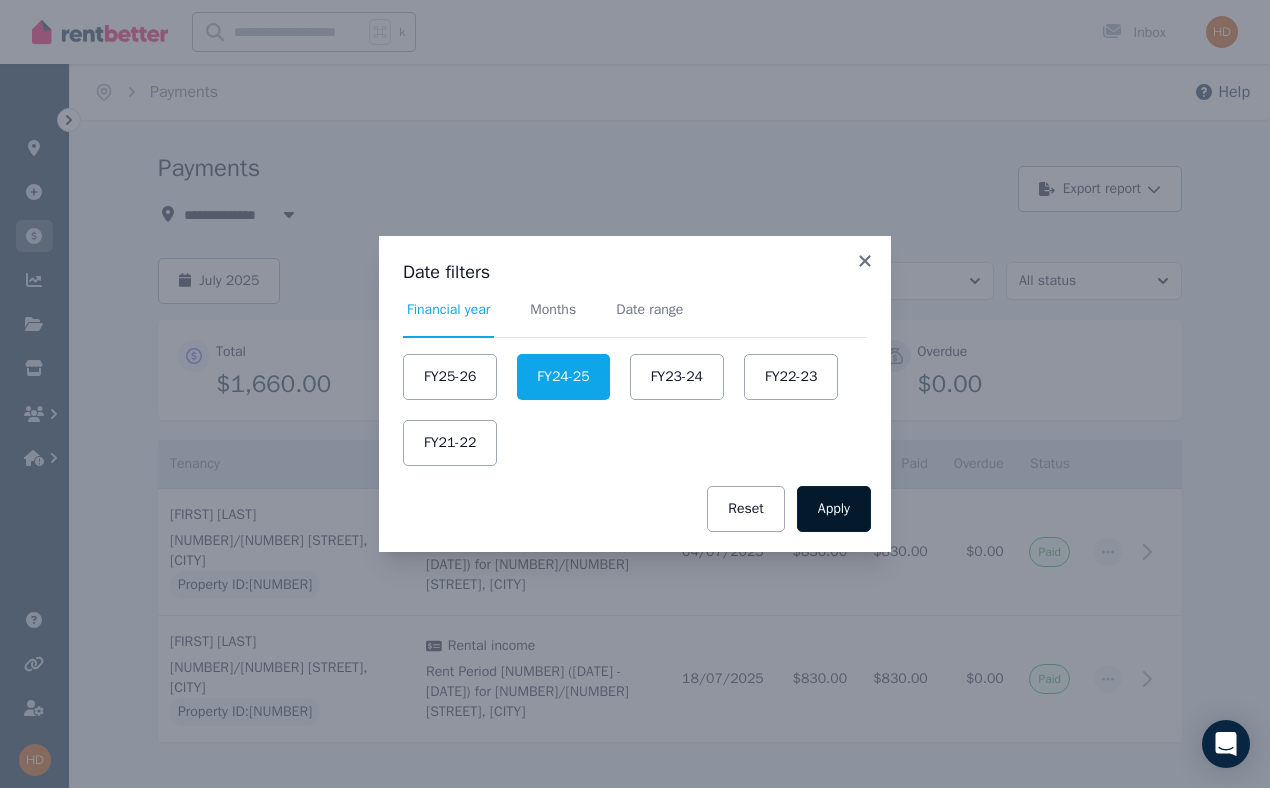 click on "Apply" at bounding box center [834, 509] 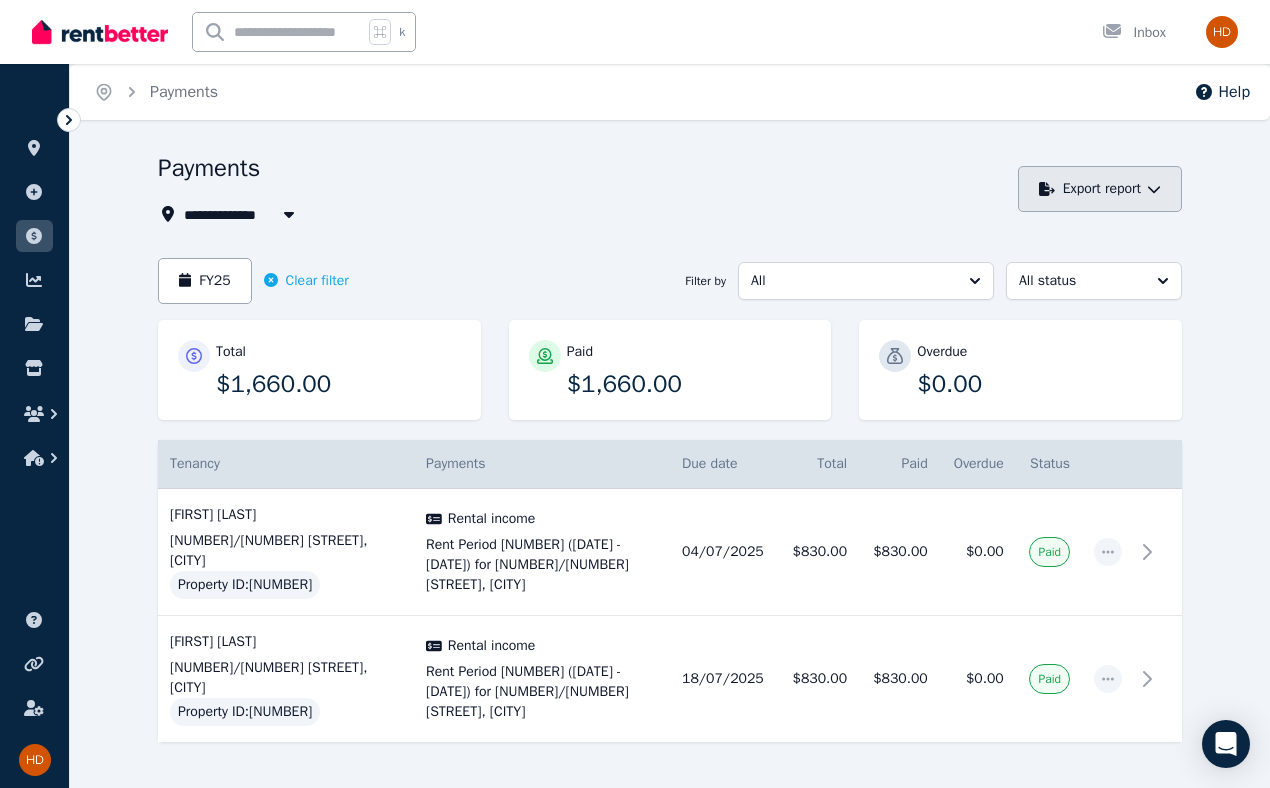 click on "Export report" at bounding box center [1100, 189] 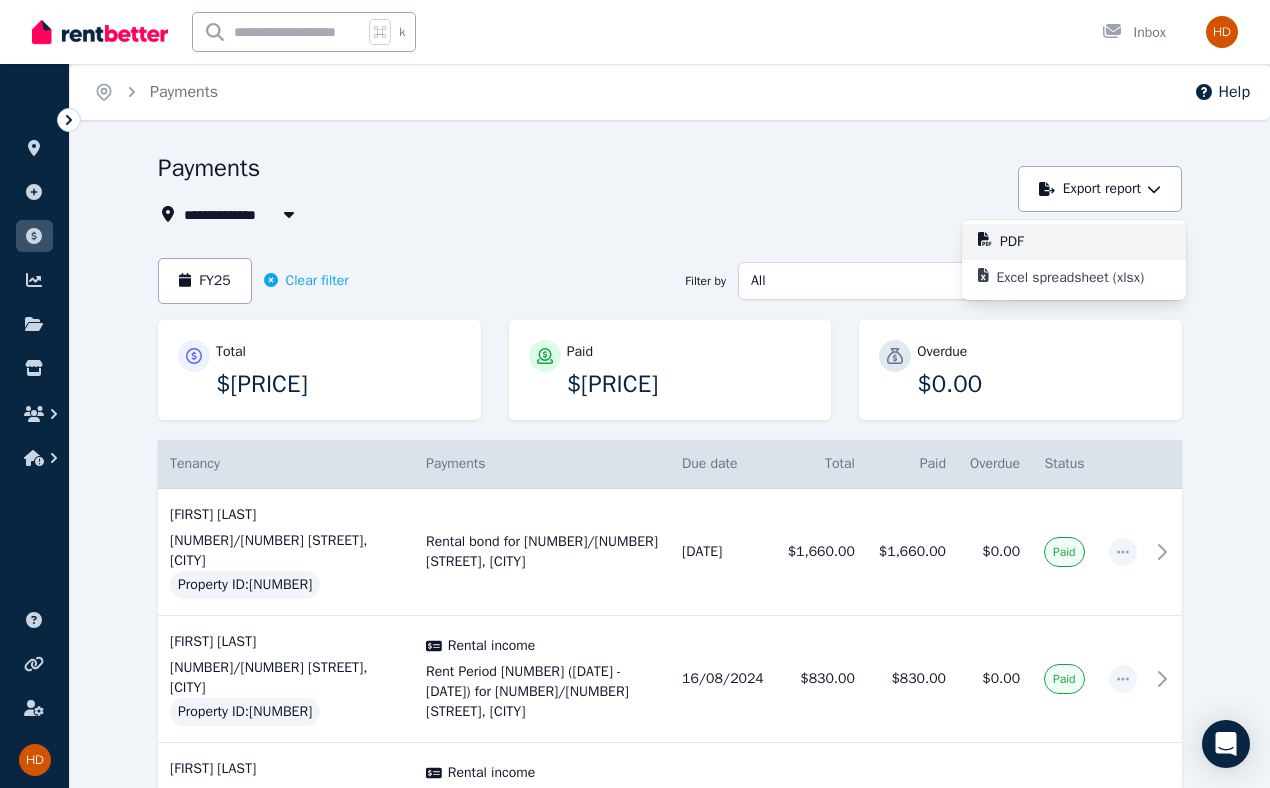 click on "PDF" at bounding box center [1085, 242] 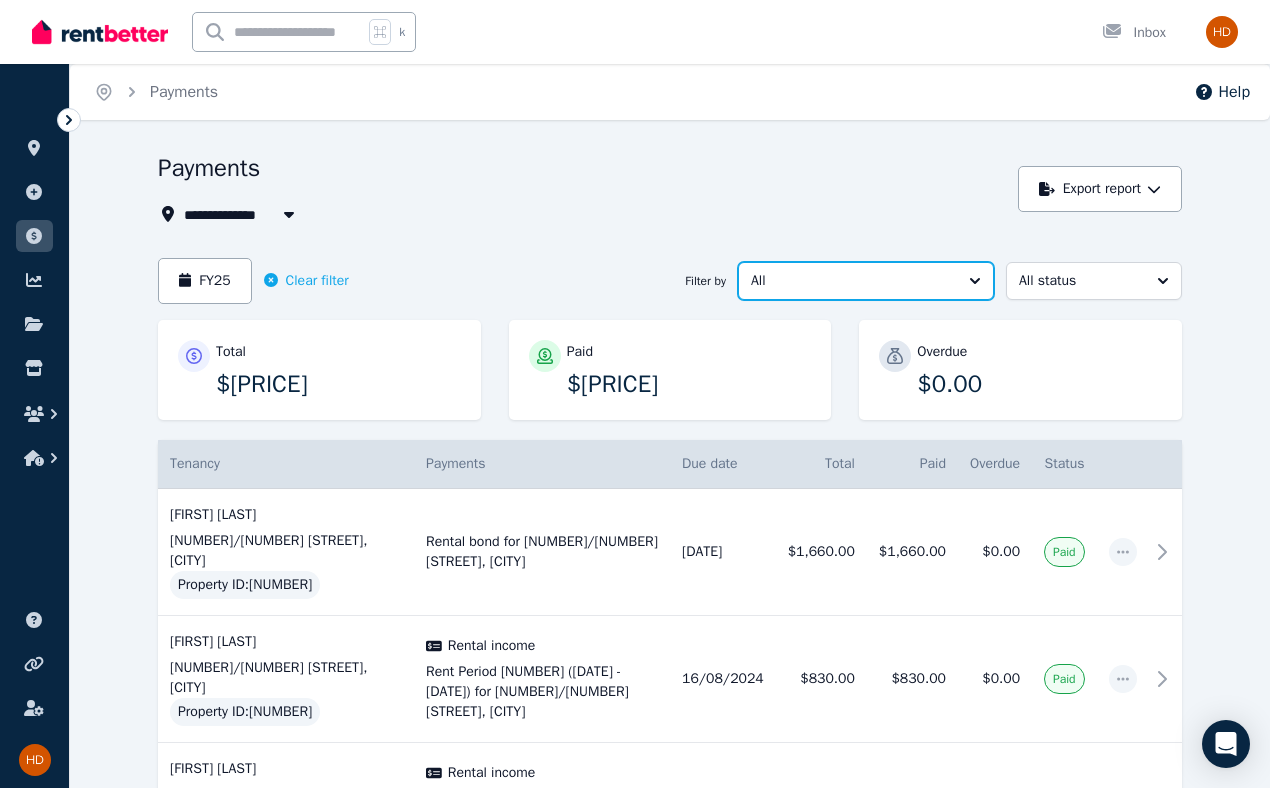 click on "All" at bounding box center (852, 281) 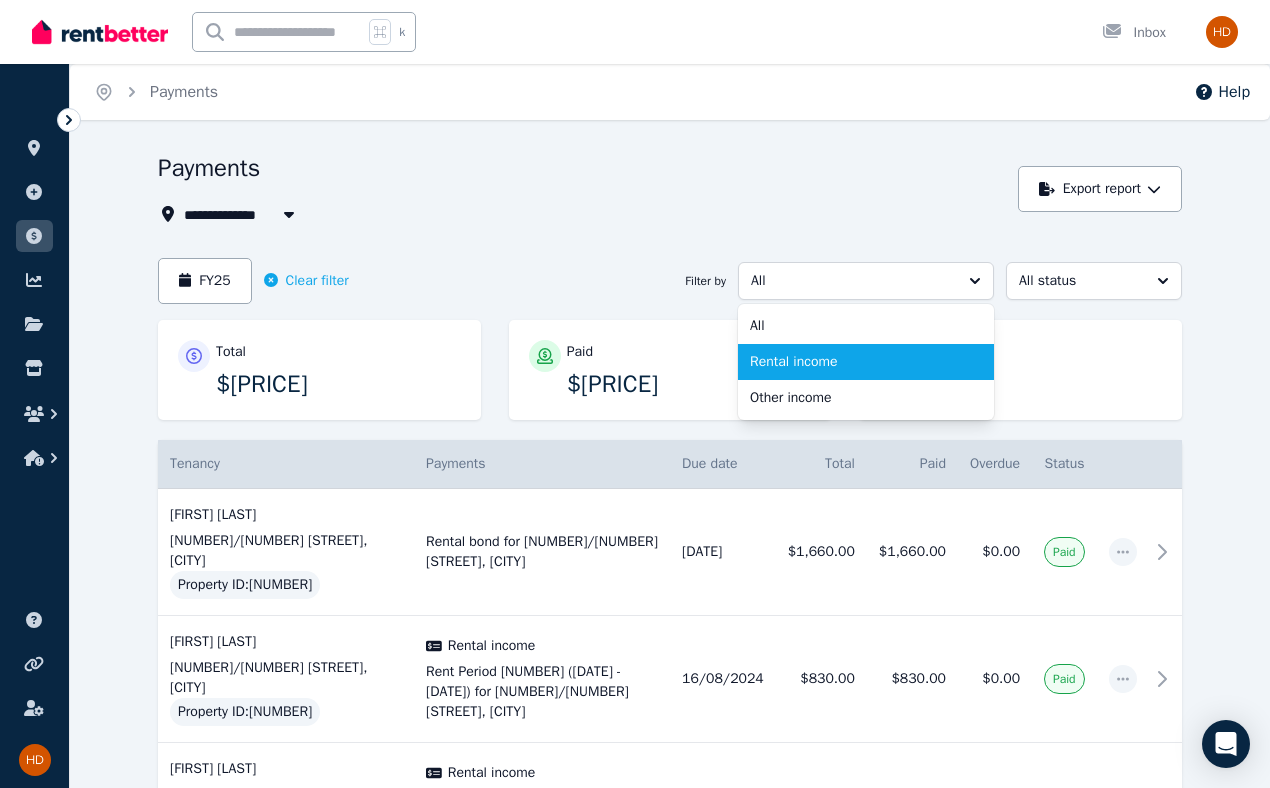click on "Rental income" at bounding box center (854, 362) 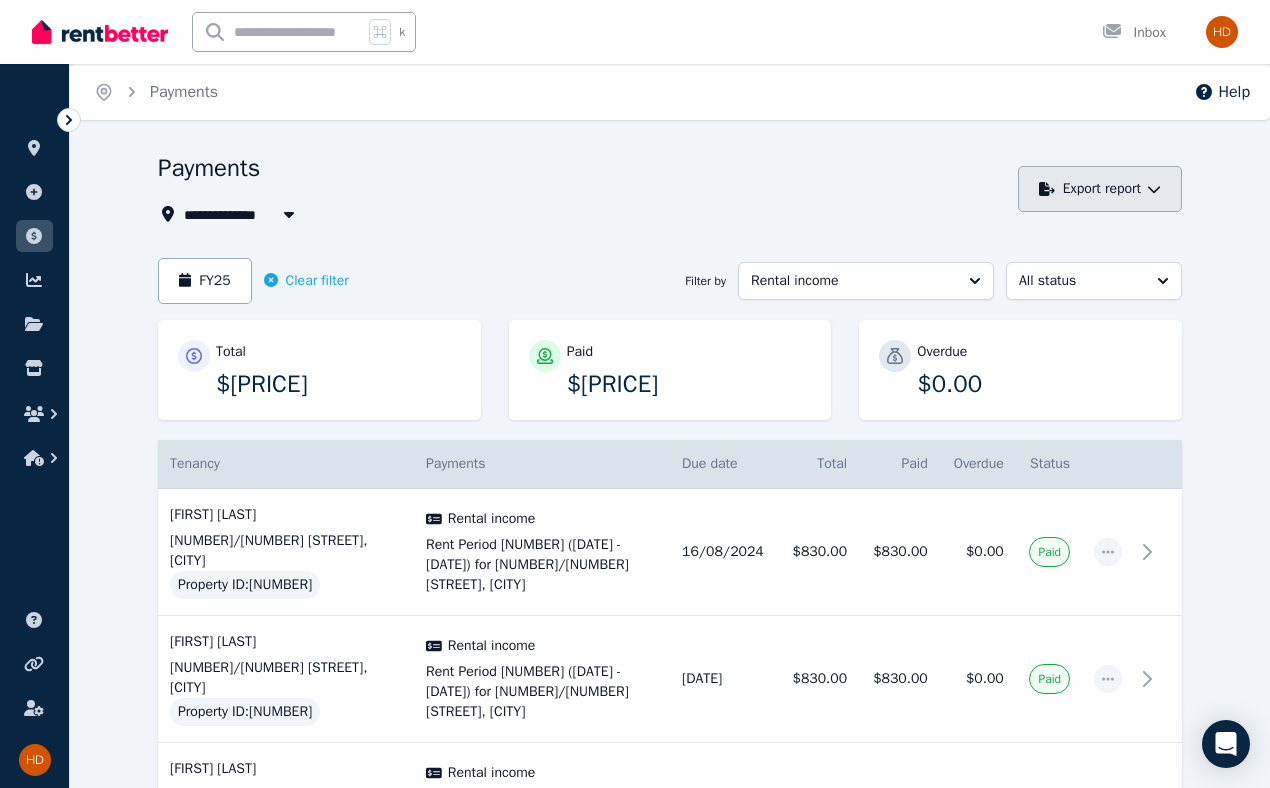 click on "Export report" at bounding box center (1100, 189) 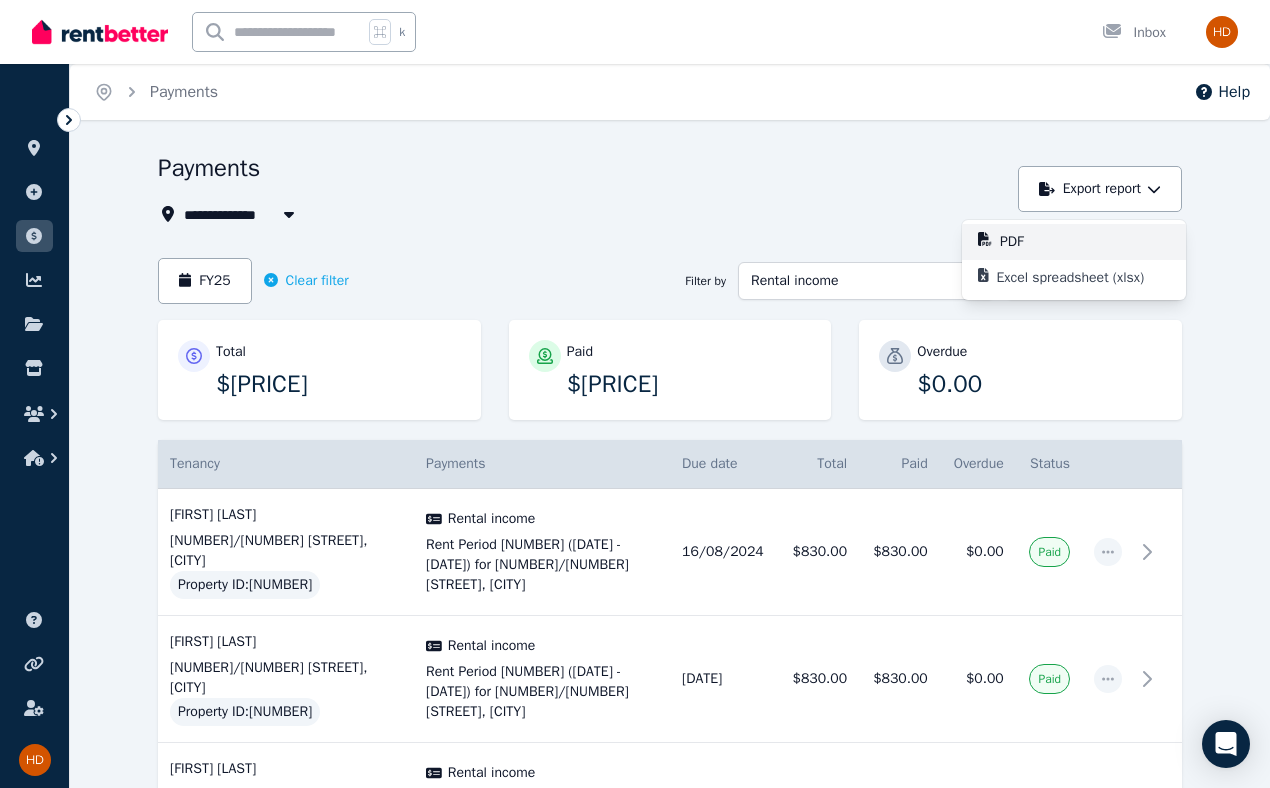 click on "PDF" at bounding box center [1085, 242] 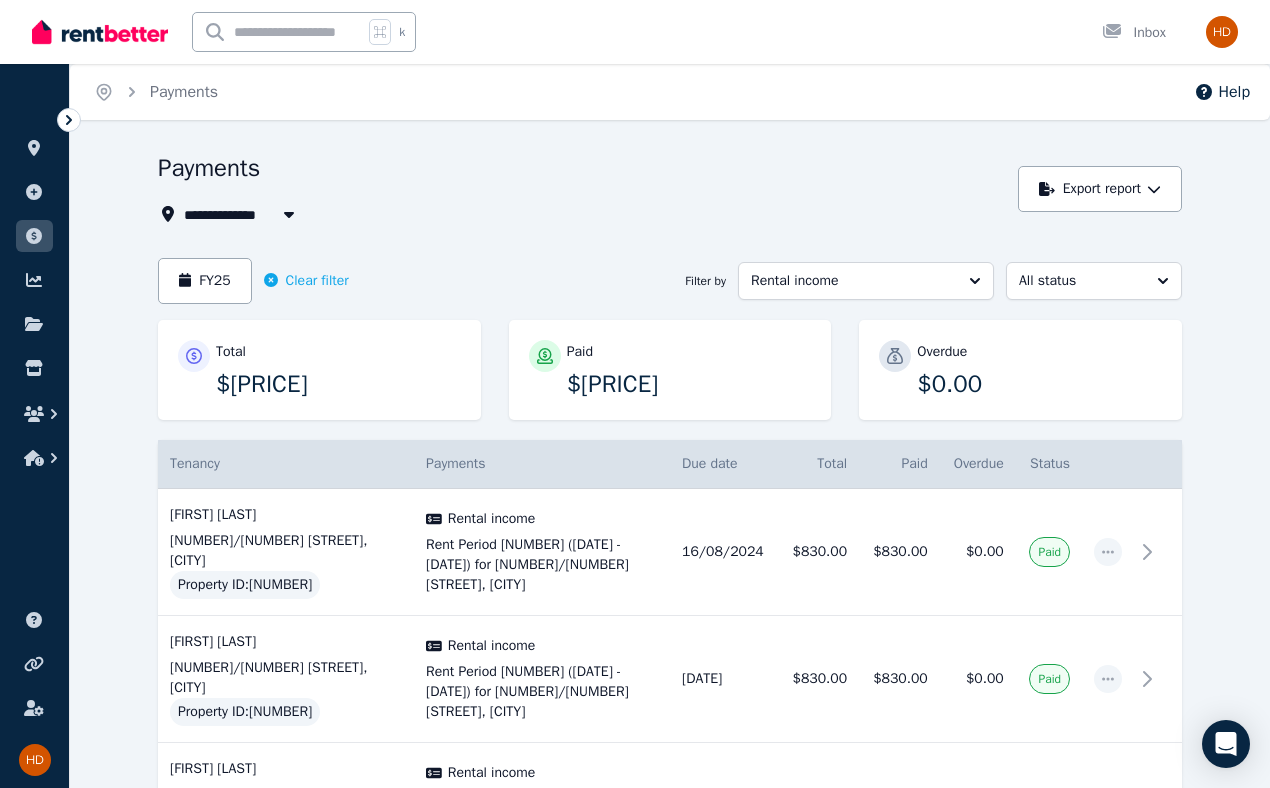 click on "**********" at bounding box center [670, 1834] 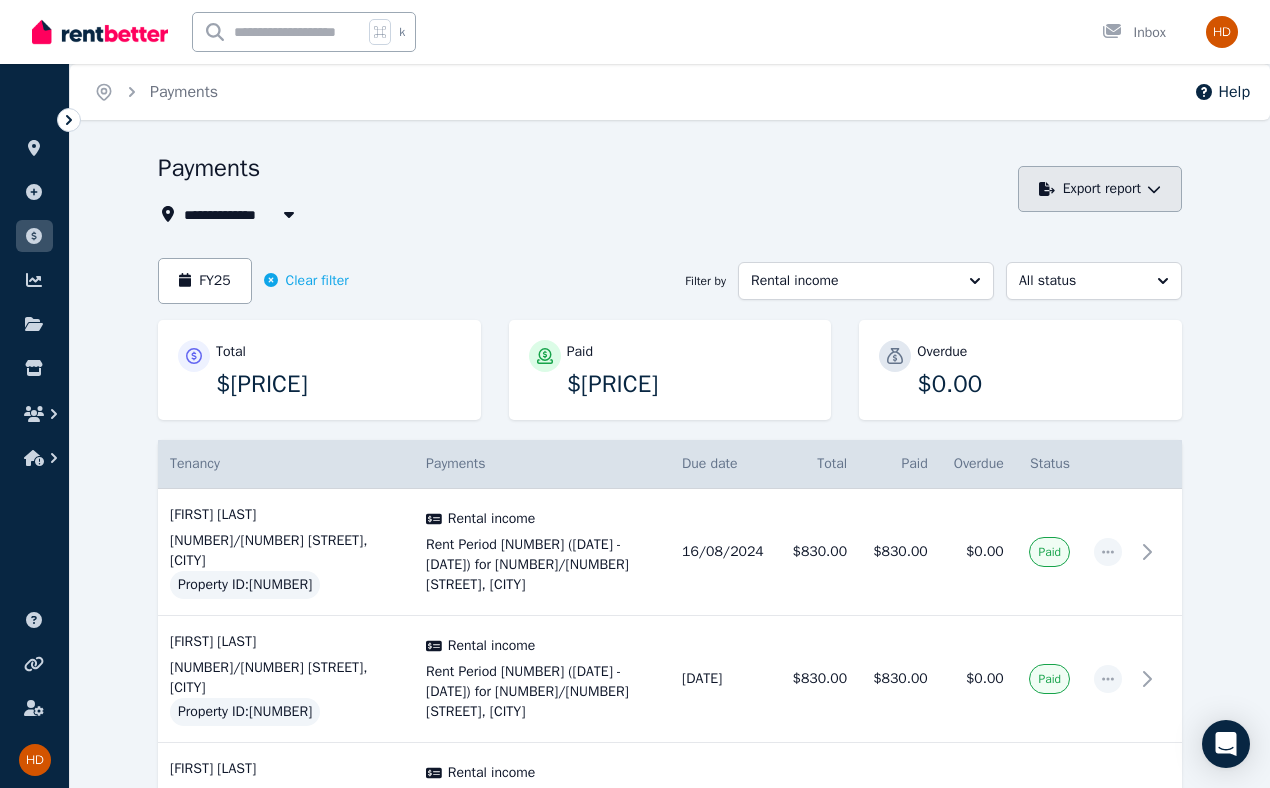 click on "Export report" at bounding box center (1100, 189) 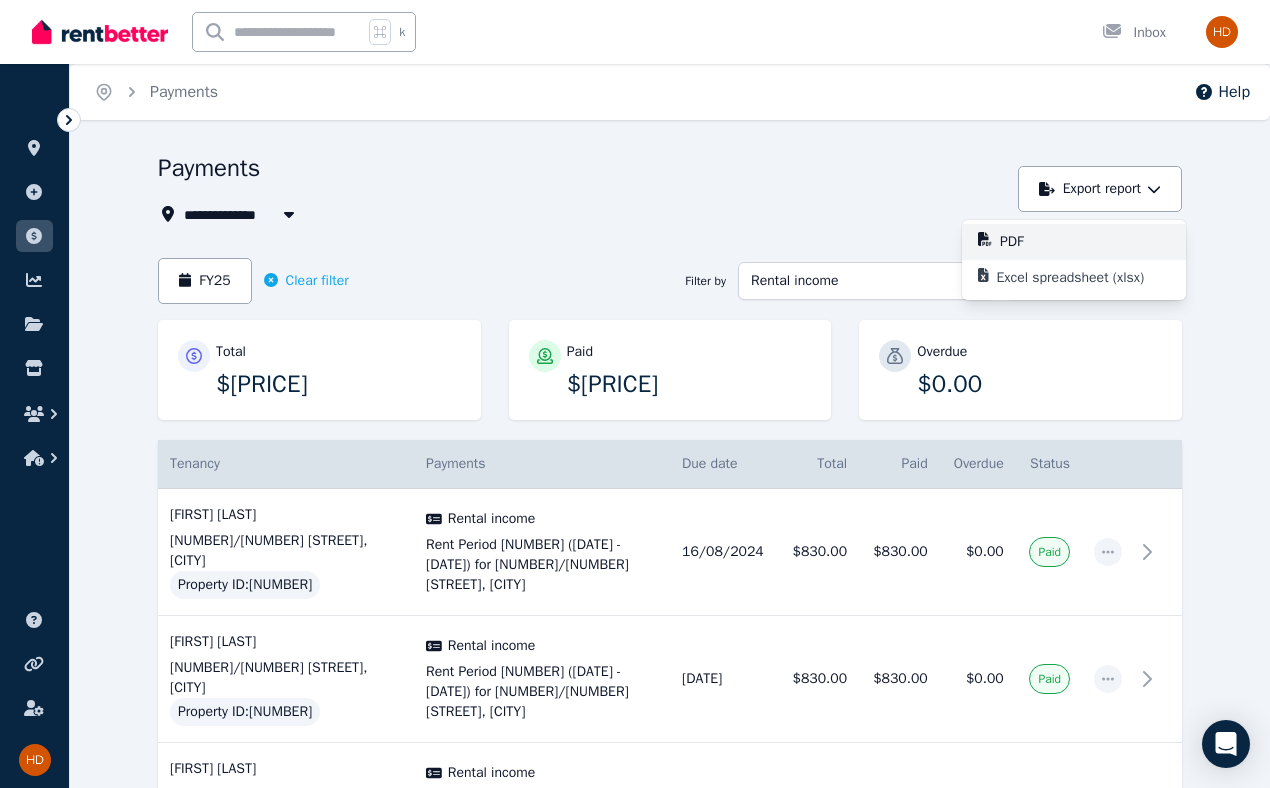 click on "PDF" at bounding box center (1085, 242) 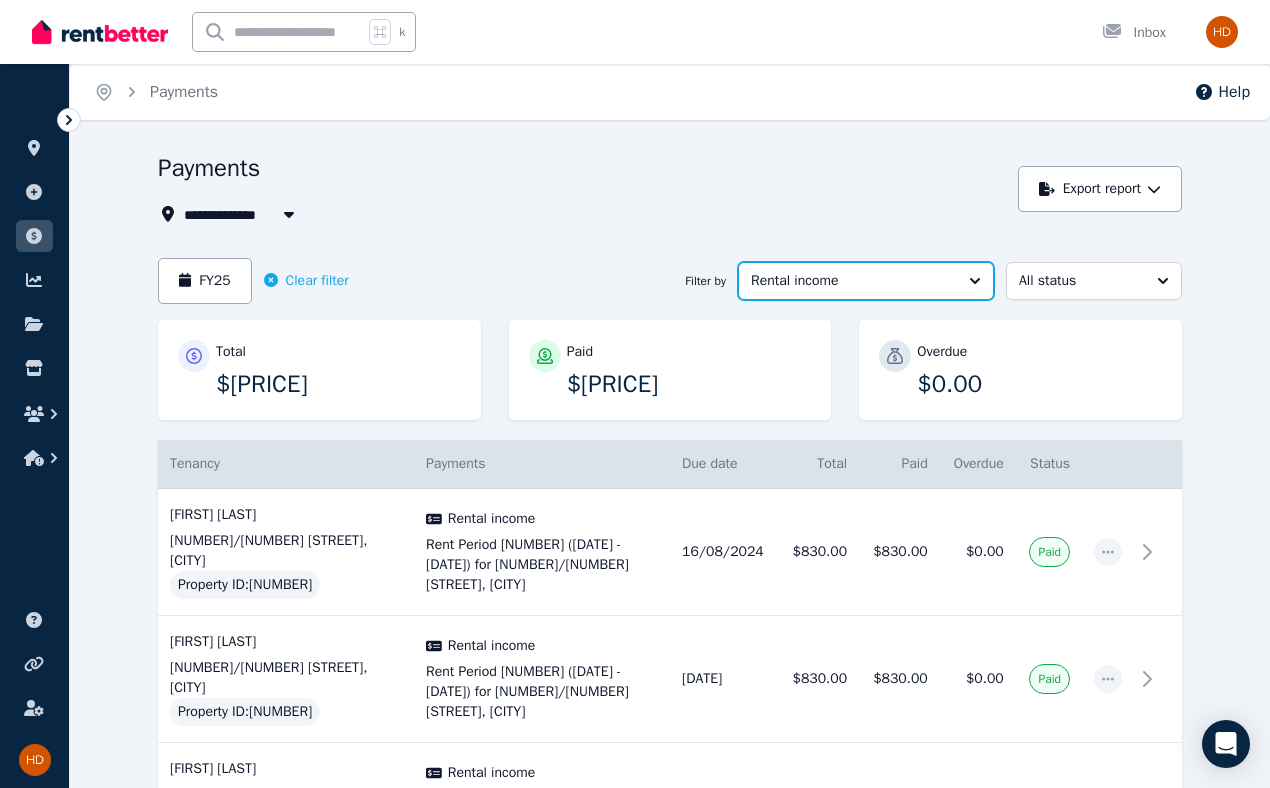 click on "Rental income" at bounding box center (852, 281) 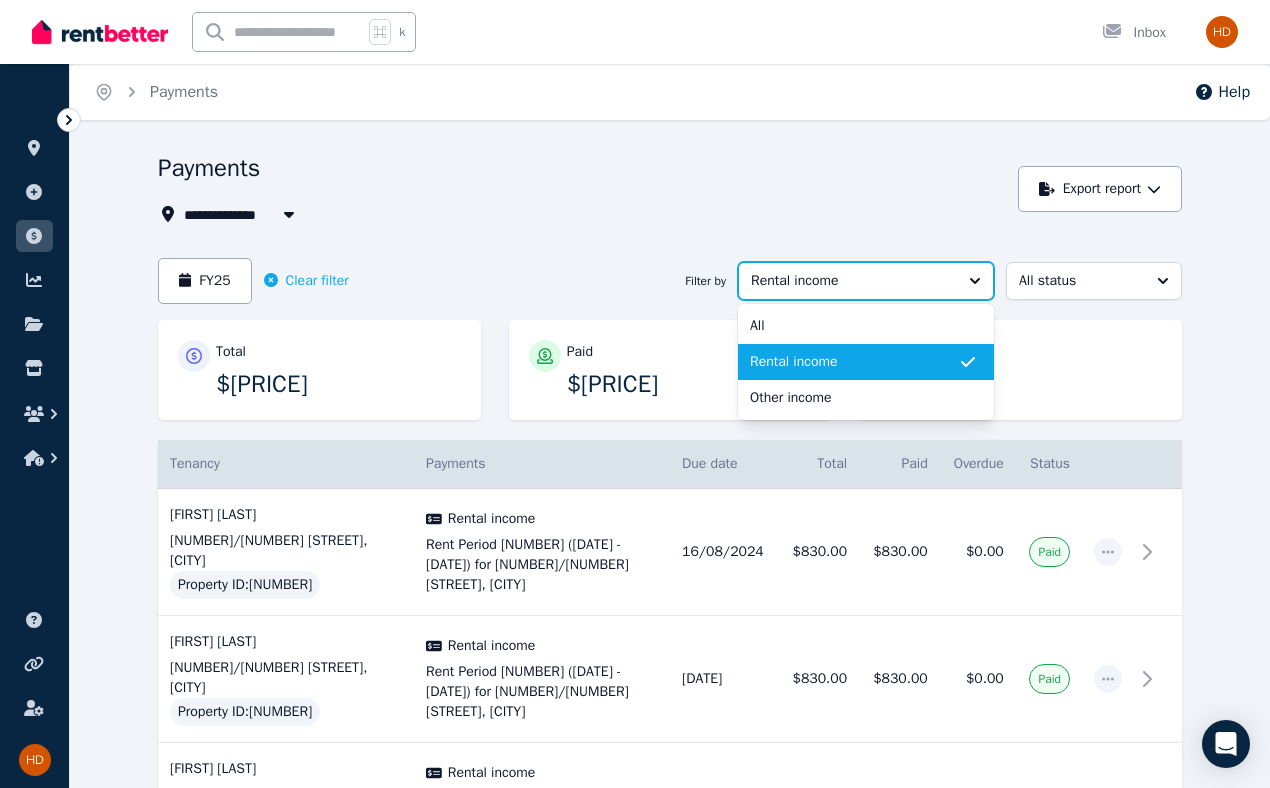 click on "Rental income" at bounding box center [852, 281] 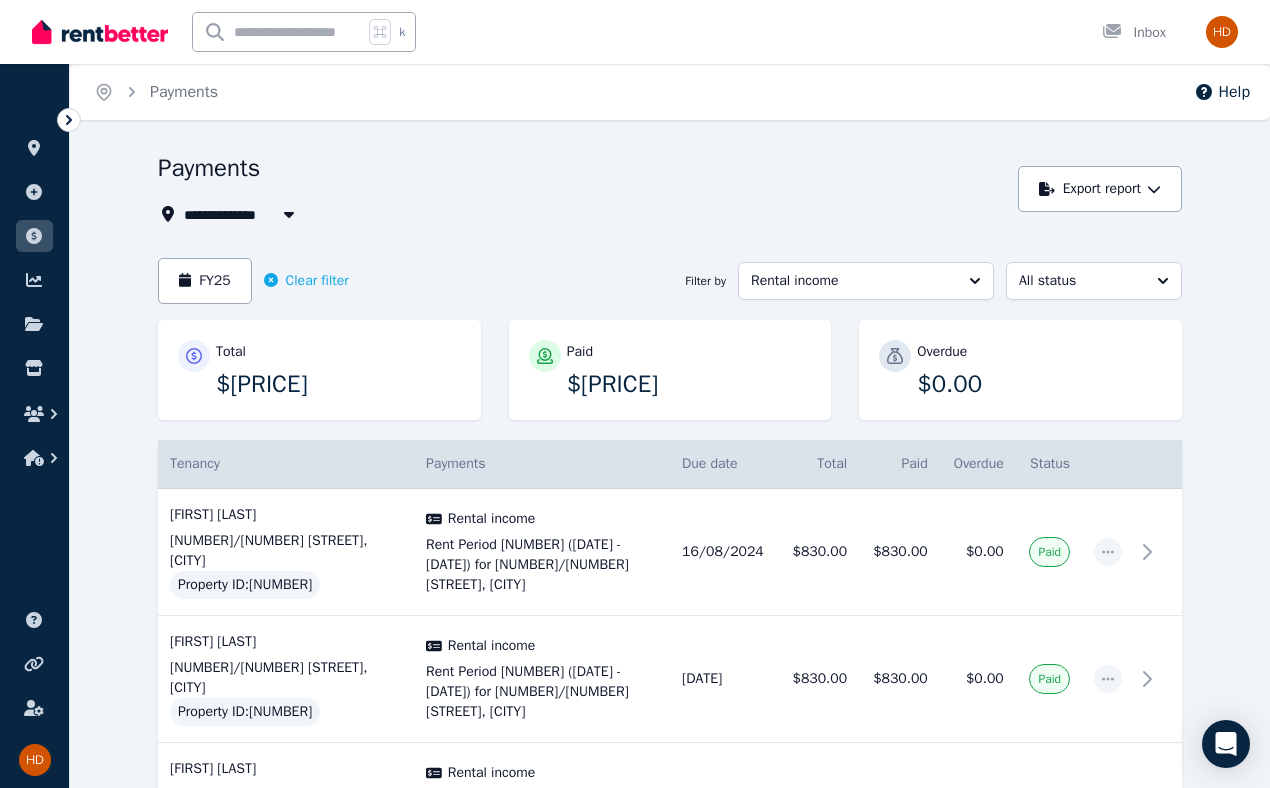 click 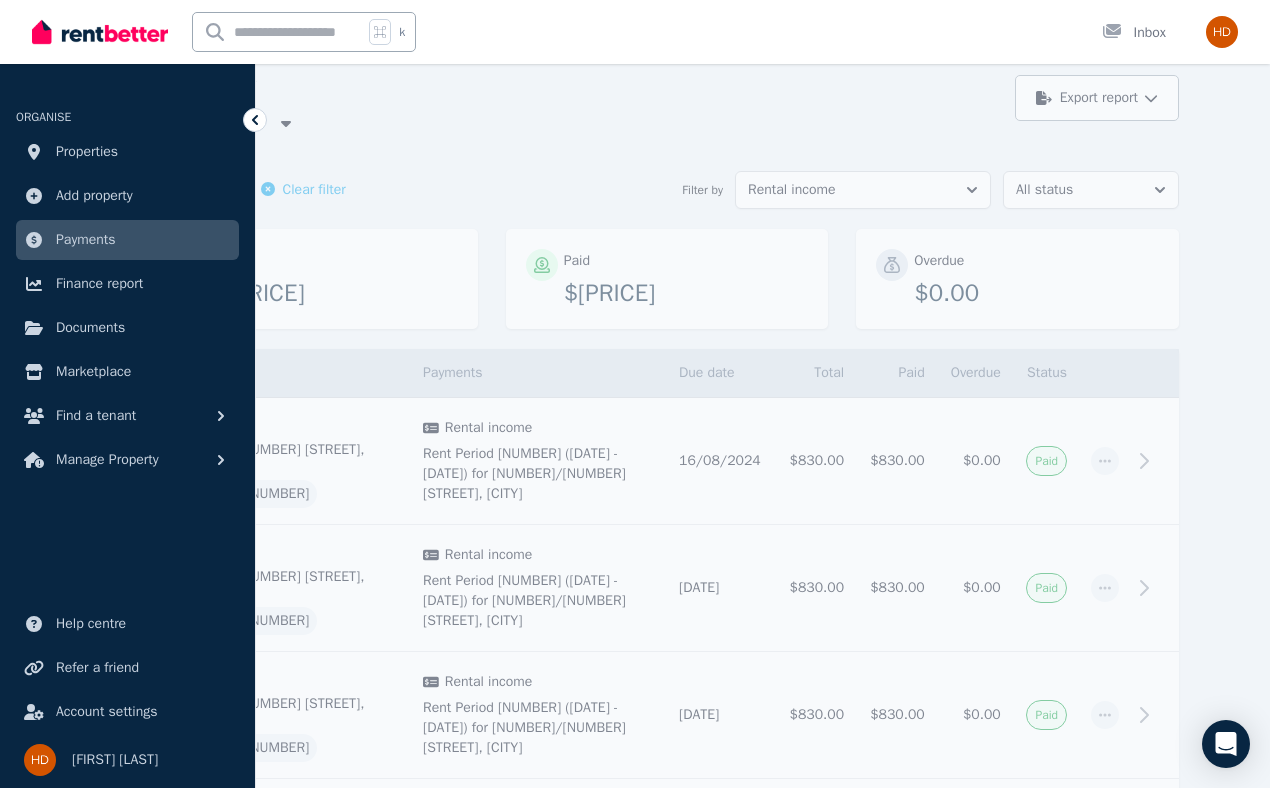 scroll, scrollTop: 0, scrollLeft: 0, axis: both 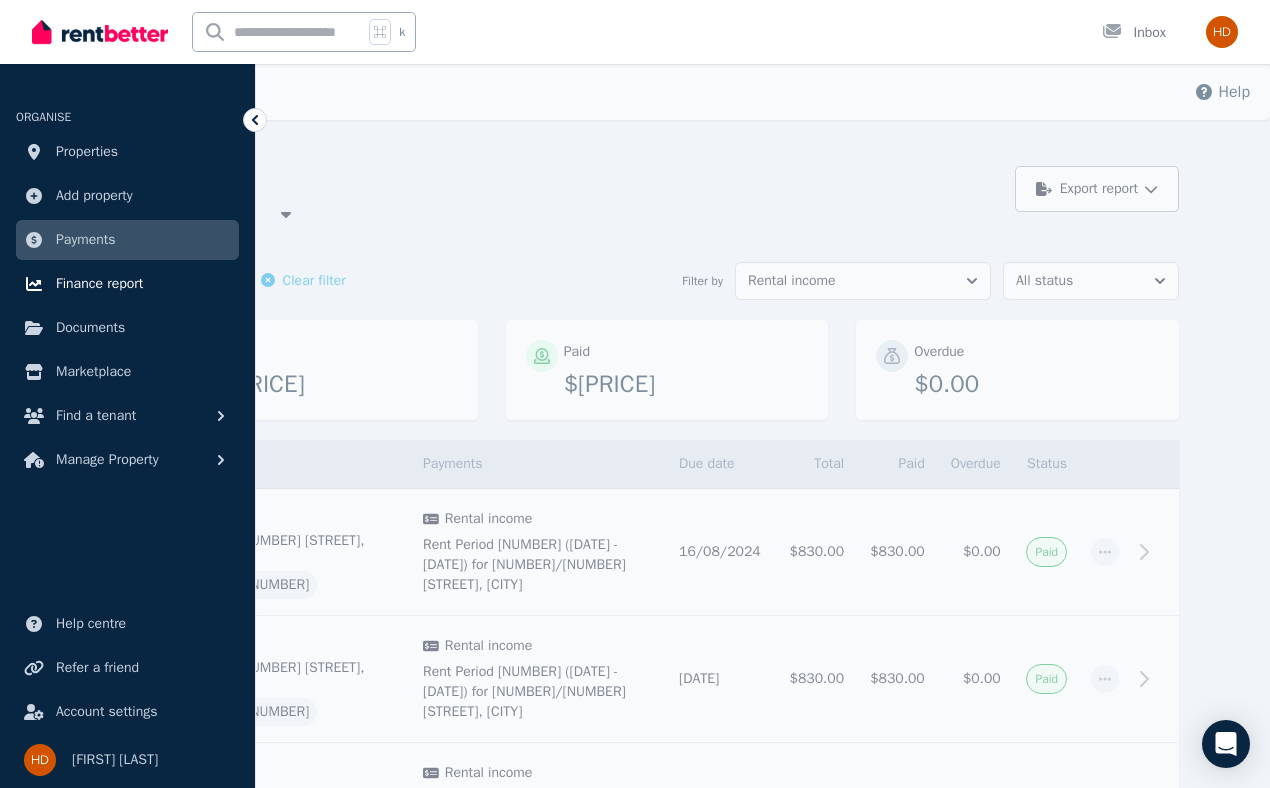 click on "Finance report" at bounding box center [99, 284] 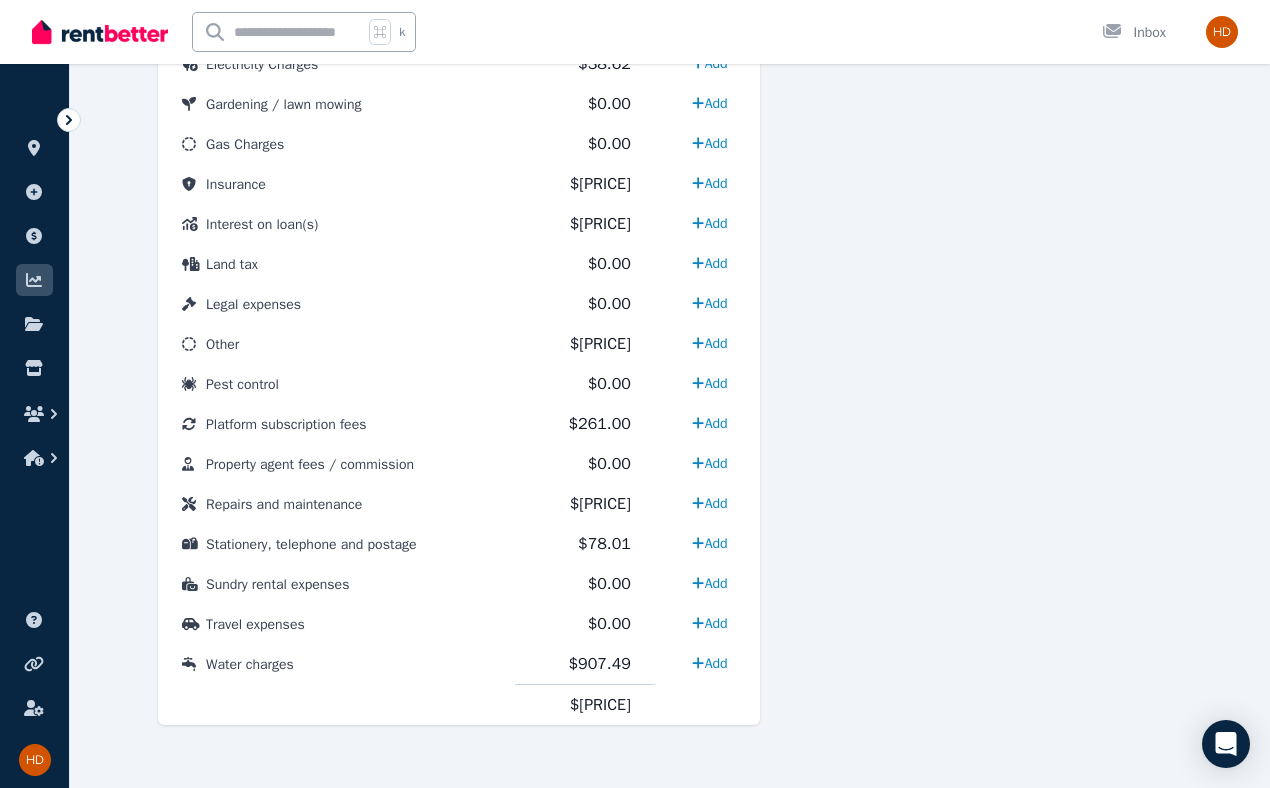 scroll, scrollTop: 963, scrollLeft: 0, axis: vertical 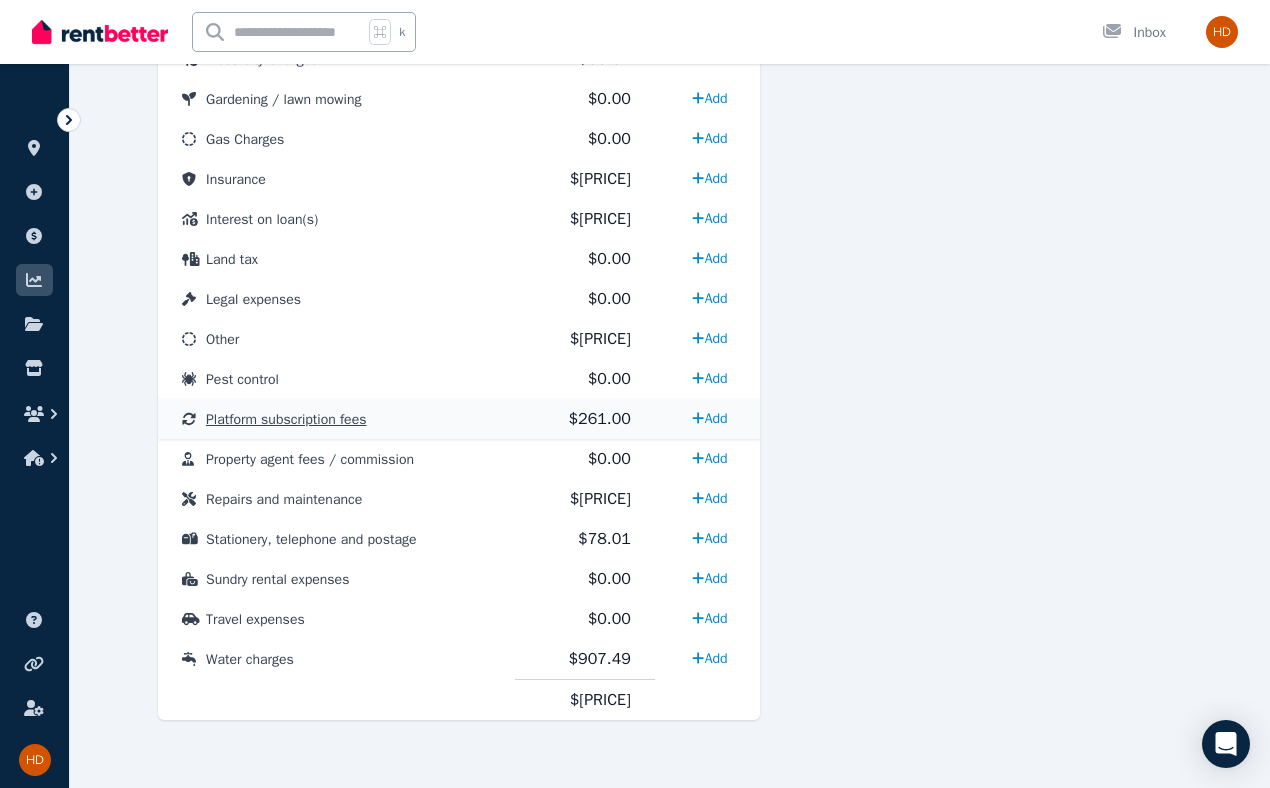 click on "Platform subscription fees" at bounding box center [286, 419] 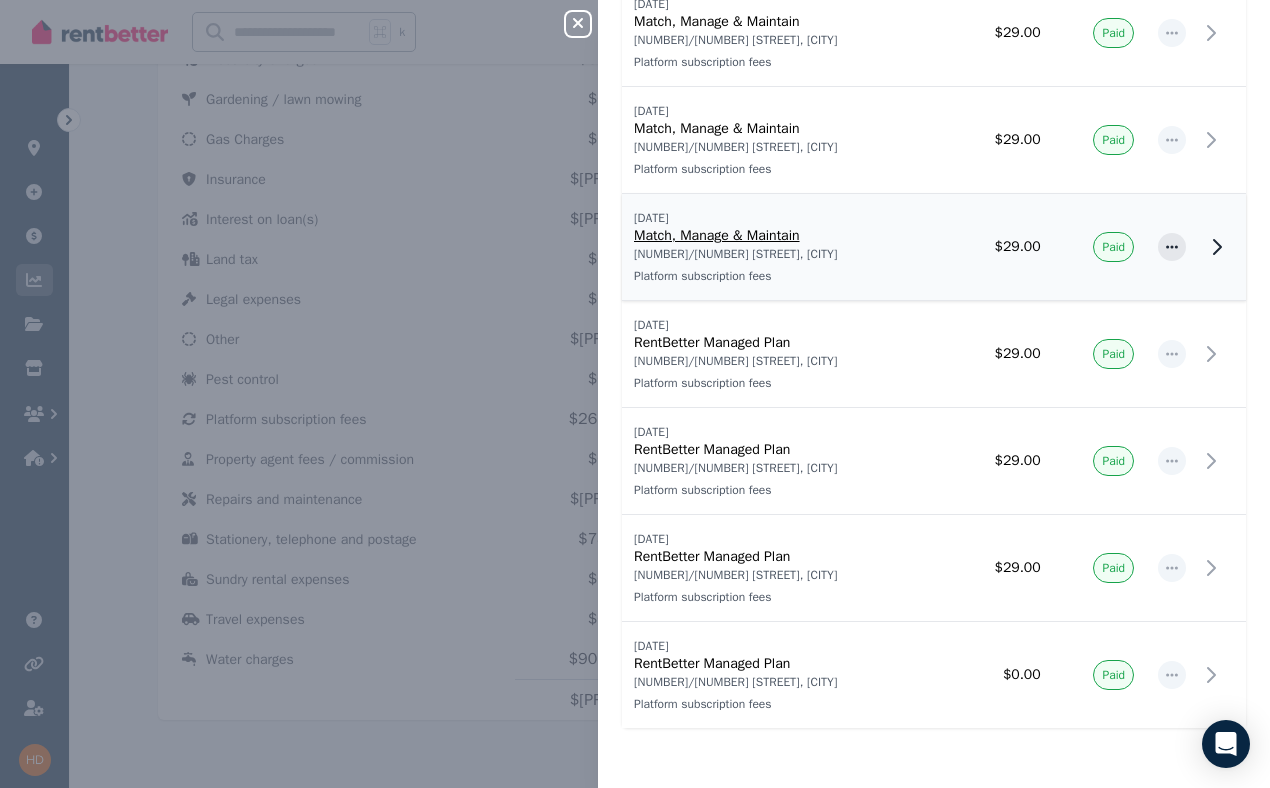 scroll, scrollTop: 0, scrollLeft: 0, axis: both 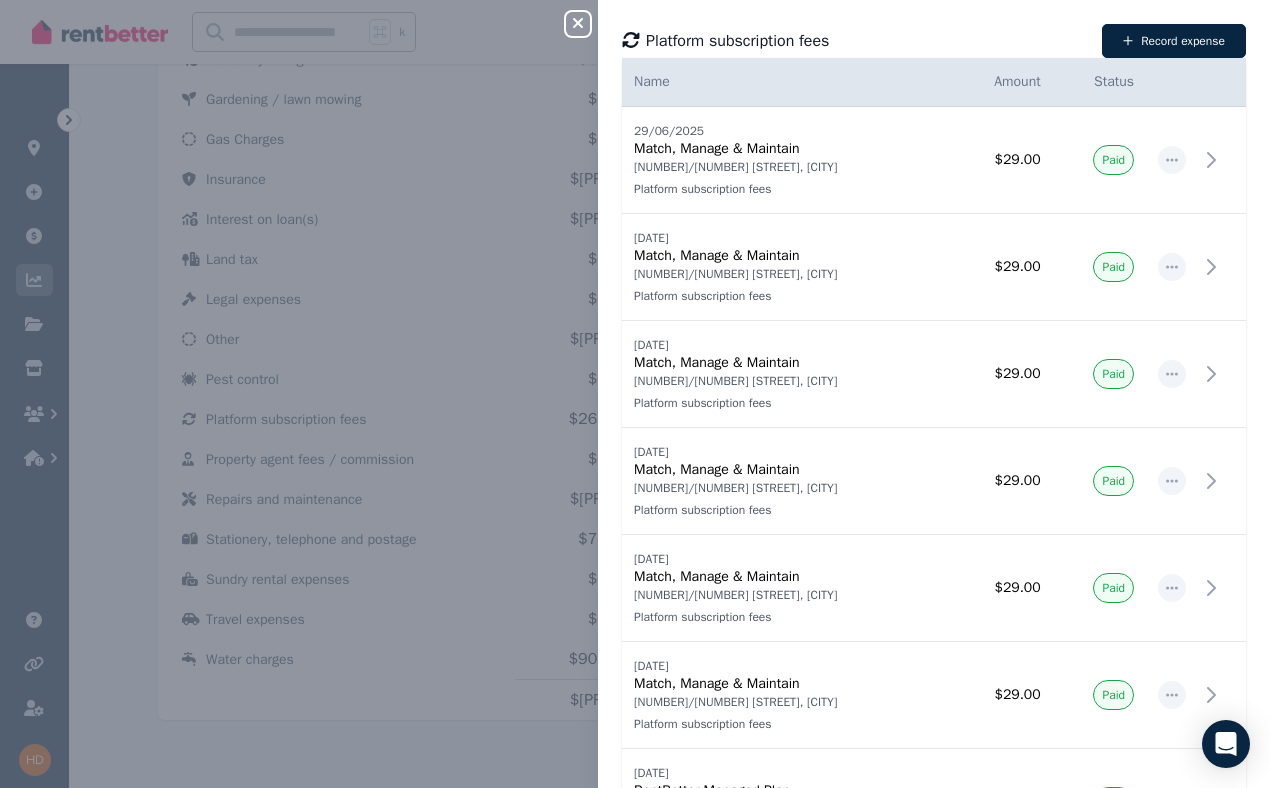 click on "Close panel Platform subscription fees Record expense Date Name Address Category Amount Status [DATE] [DATE] Match, Manage & Maintain [NUMBER]/[NUMBER] [STREET], [CITY] Platform subscription fees [NUMBER]/[NUMBER] [STREET], [CITY] Platform subscription fees $[PRICE] Paid [DATE] [DATE] Match, Manage & Maintain [NUMBER]/[NUMBER] [STREET], [CITY] Platform subscription fees [NUMBER]/[NUMBER] [STREET], [CITY] Platform subscription fees $[PRICE] Paid [DATE] [DATE] Match, Manage & Maintain [NUMBER]/[NUMBER] [STREET], [CITY] Platform subscription fees [NUMBER]/[NUMBER] [STREET], [CITY] Platform subscription fees $[PRICE] Paid [DATE] [DATE] Match, Manage & Maintain [NUMBER]/[NUMBER] [STREET], [CITY] Platform subscription fees [NUMBER]/[NUMBER] [STREET], [CITY] Platform subscription fees $[PRICE] Paid [DATE] [DATE] Match, Manage & Maintain [NUMBER]/[NUMBER] [STREET], [CITY] Platform subscription fees [NUMBER]/[NUMBER] [STREET], [CITY] Platform subscription fees $[PRICE] Paid" at bounding box center [635, 394] 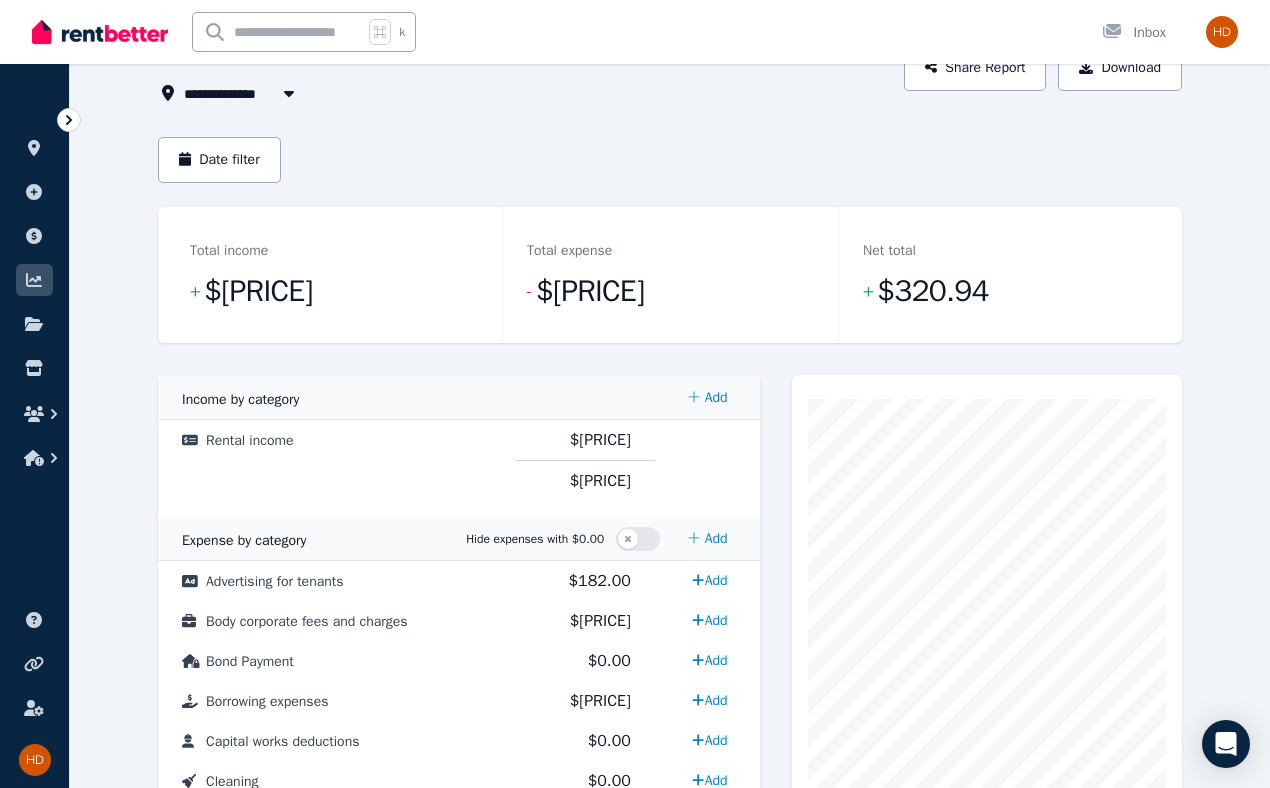 scroll, scrollTop: 133, scrollLeft: 0, axis: vertical 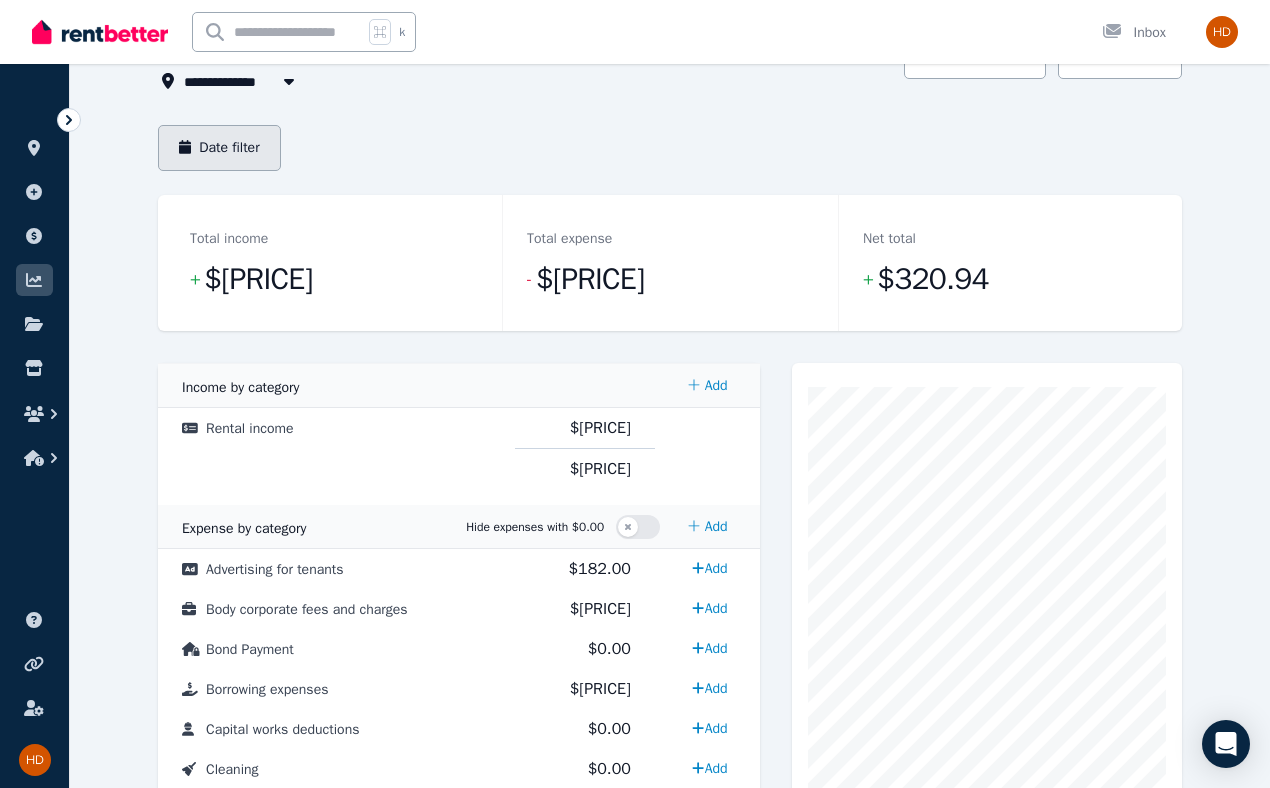 click on "Date filter" at bounding box center [219, 148] 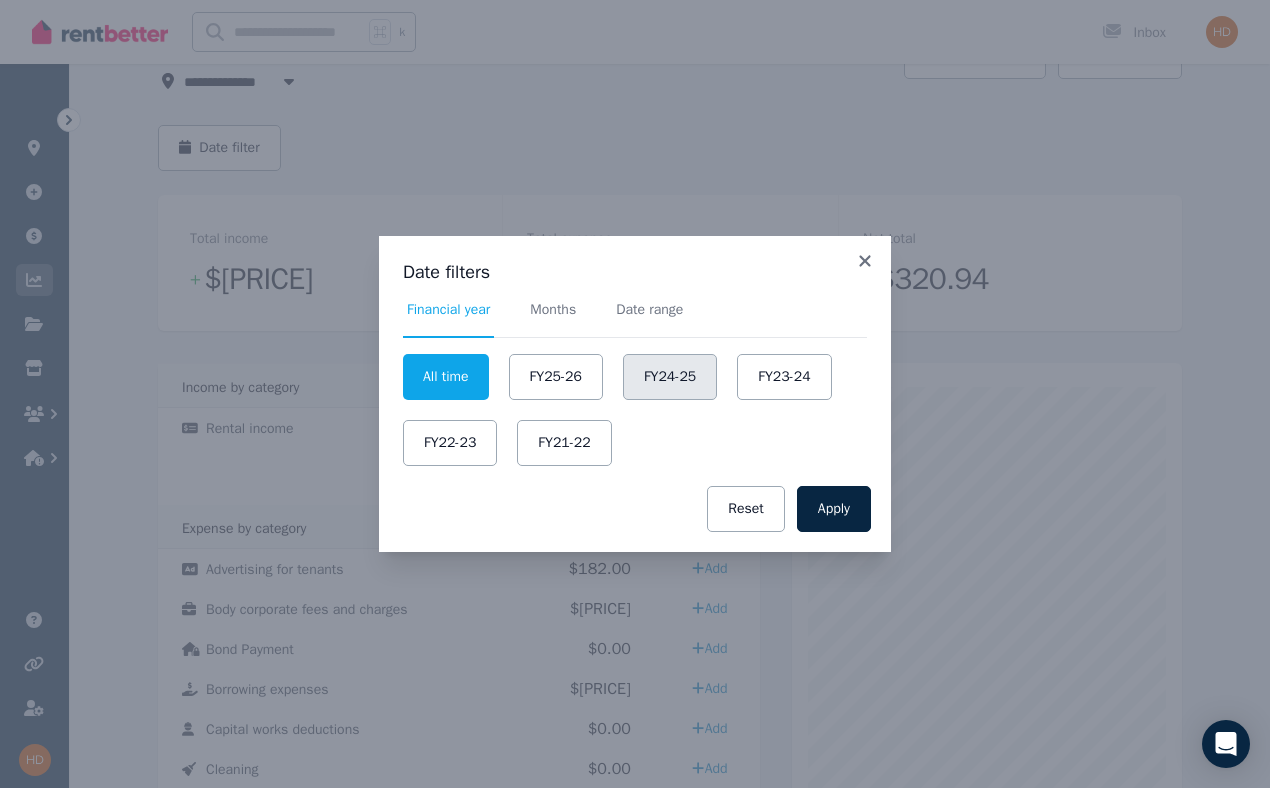 click on "FY24-25" at bounding box center [670, 377] 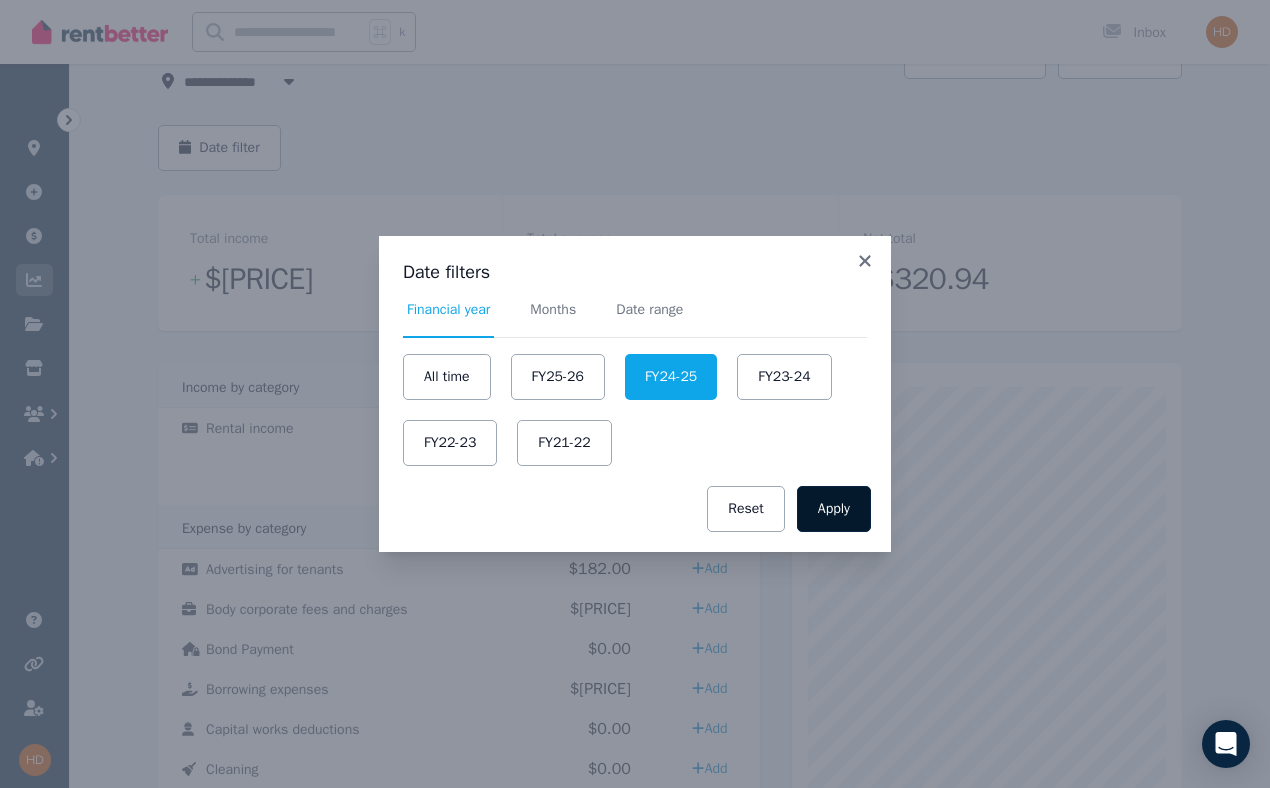 click on "Apply" at bounding box center (834, 509) 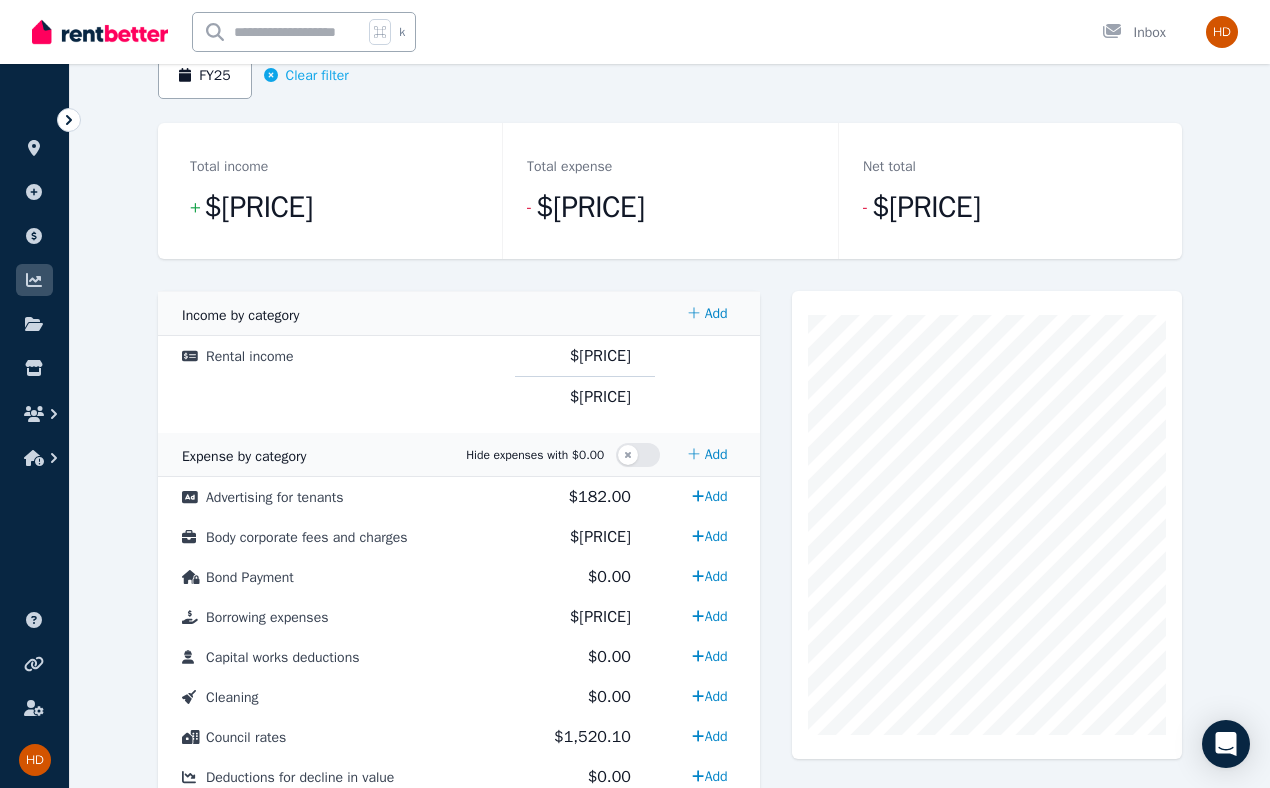 scroll, scrollTop: 0, scrollLeft: 0, axis: both 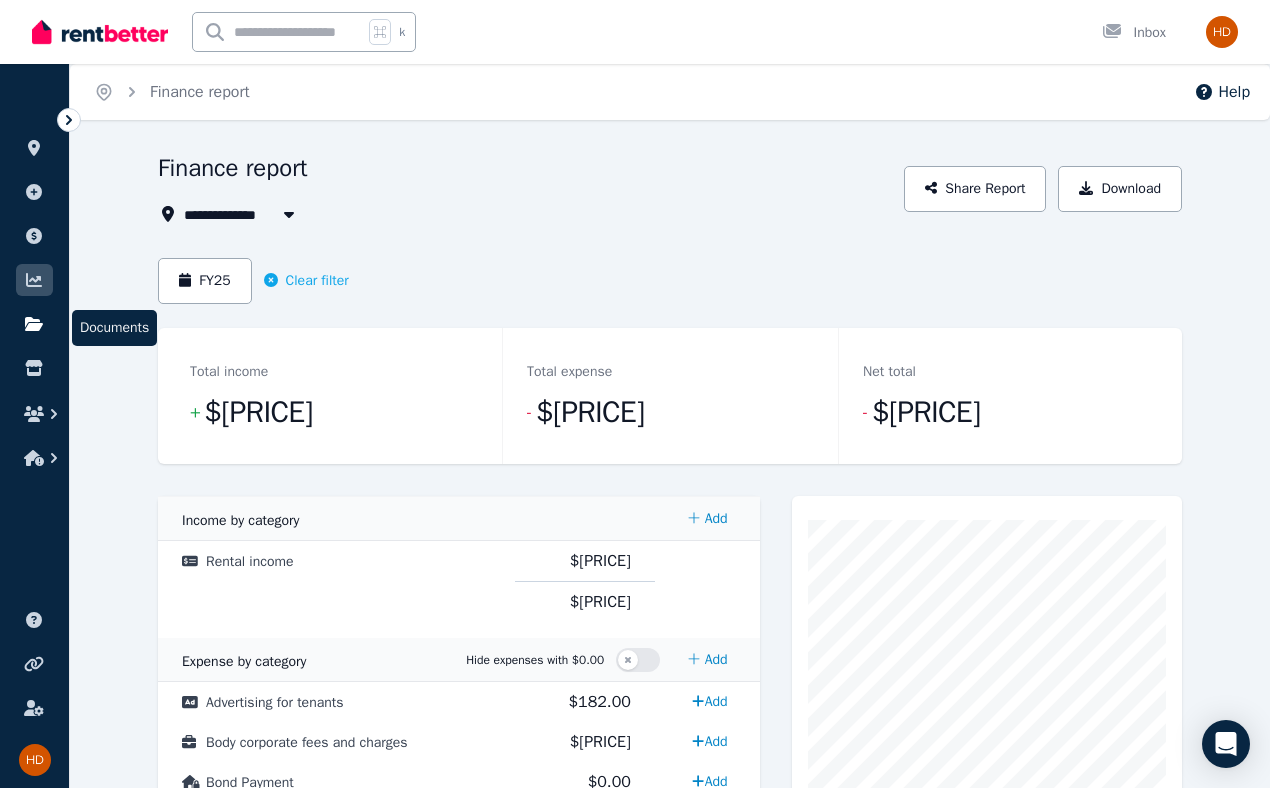 click at bounding box center [34, 324] 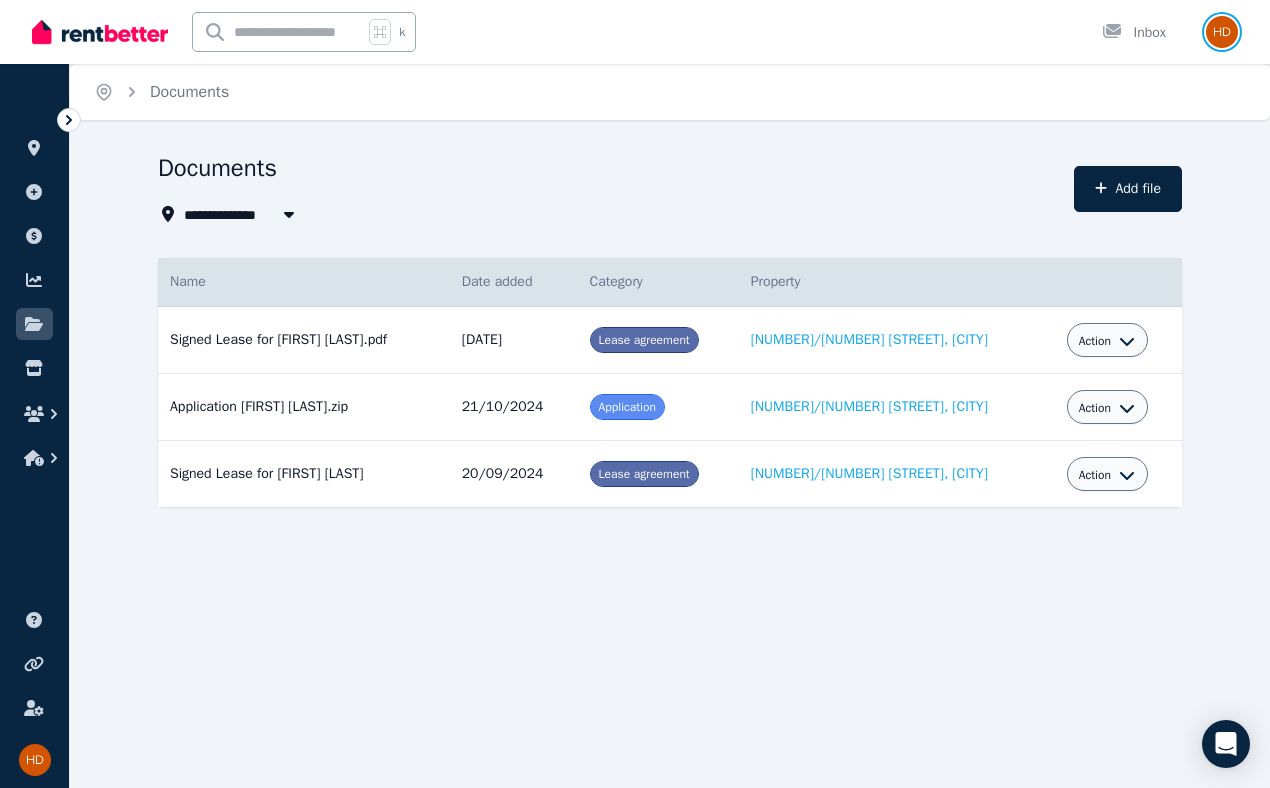click at bounding box center [1222, 32] 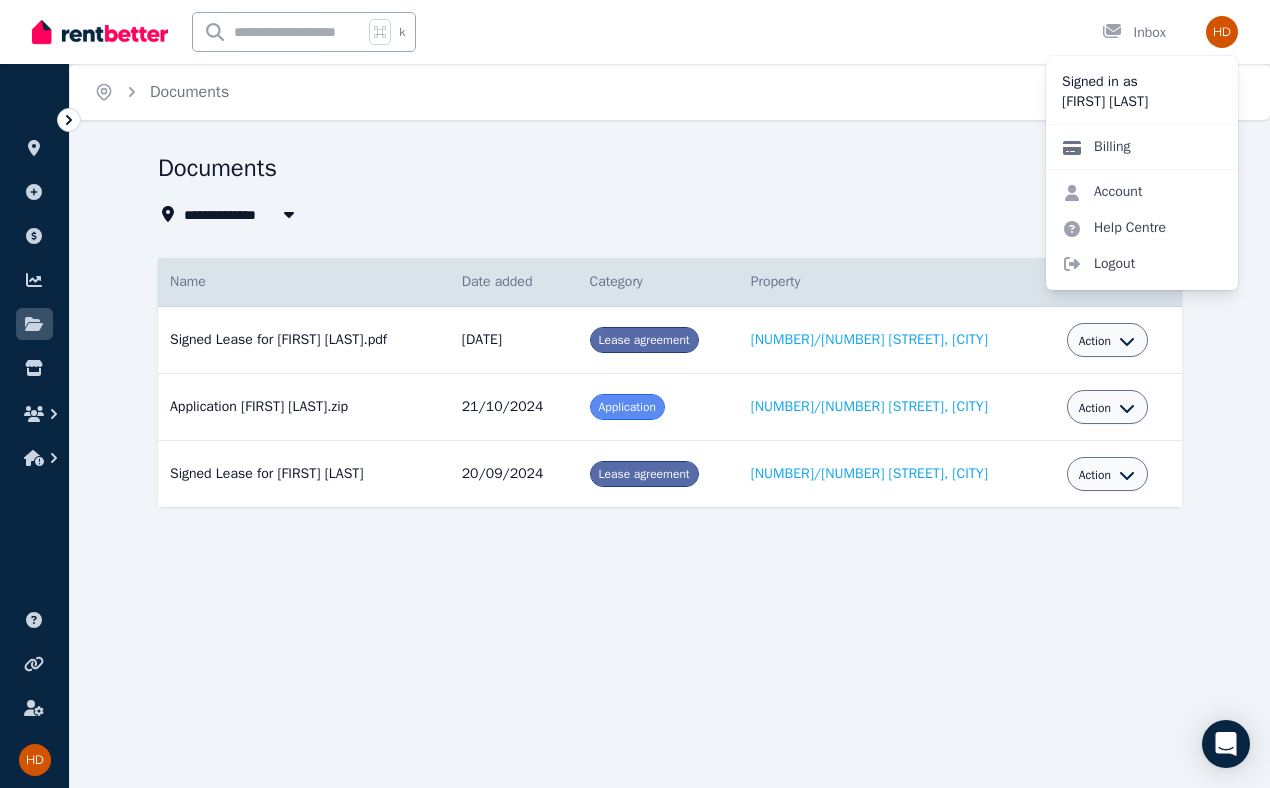 click on "Billing" at bounding box center (1096, 147) 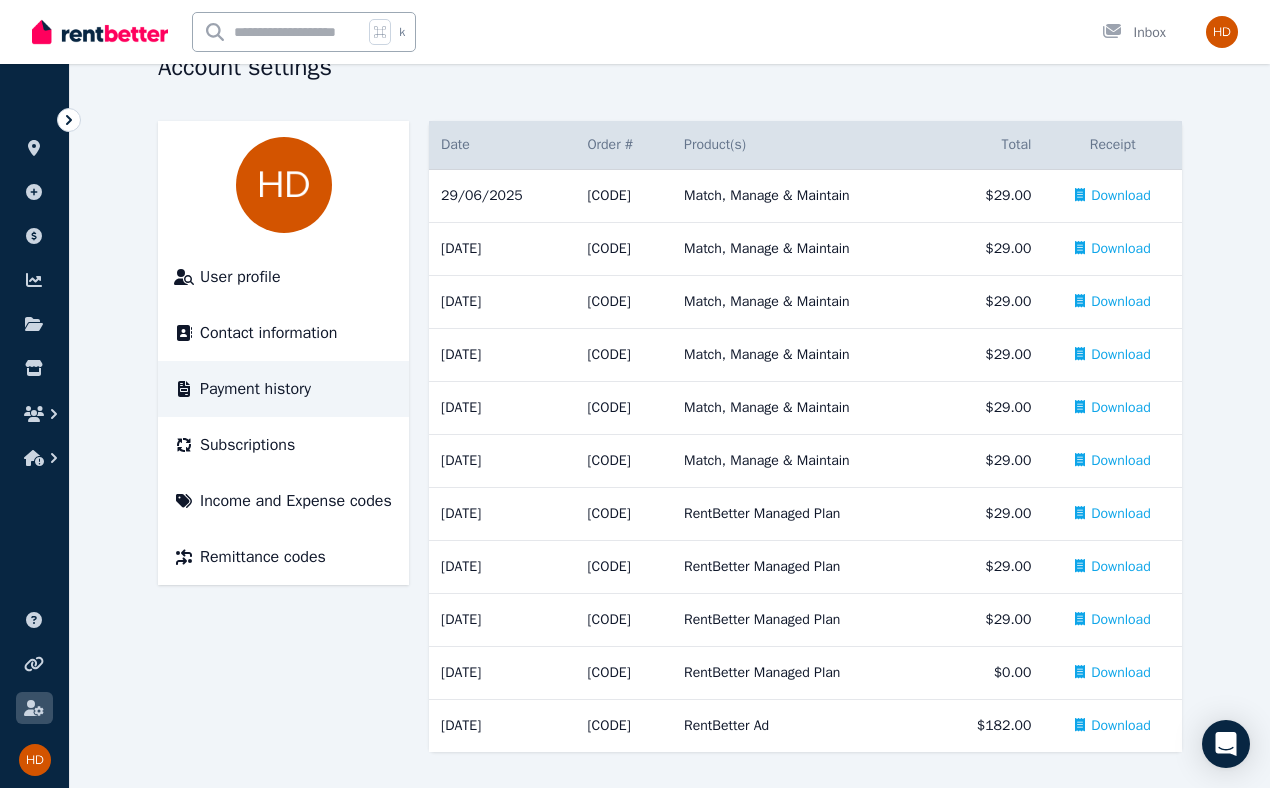 scroll, scrollTop: 0, scrollLeft: 0, axis: both 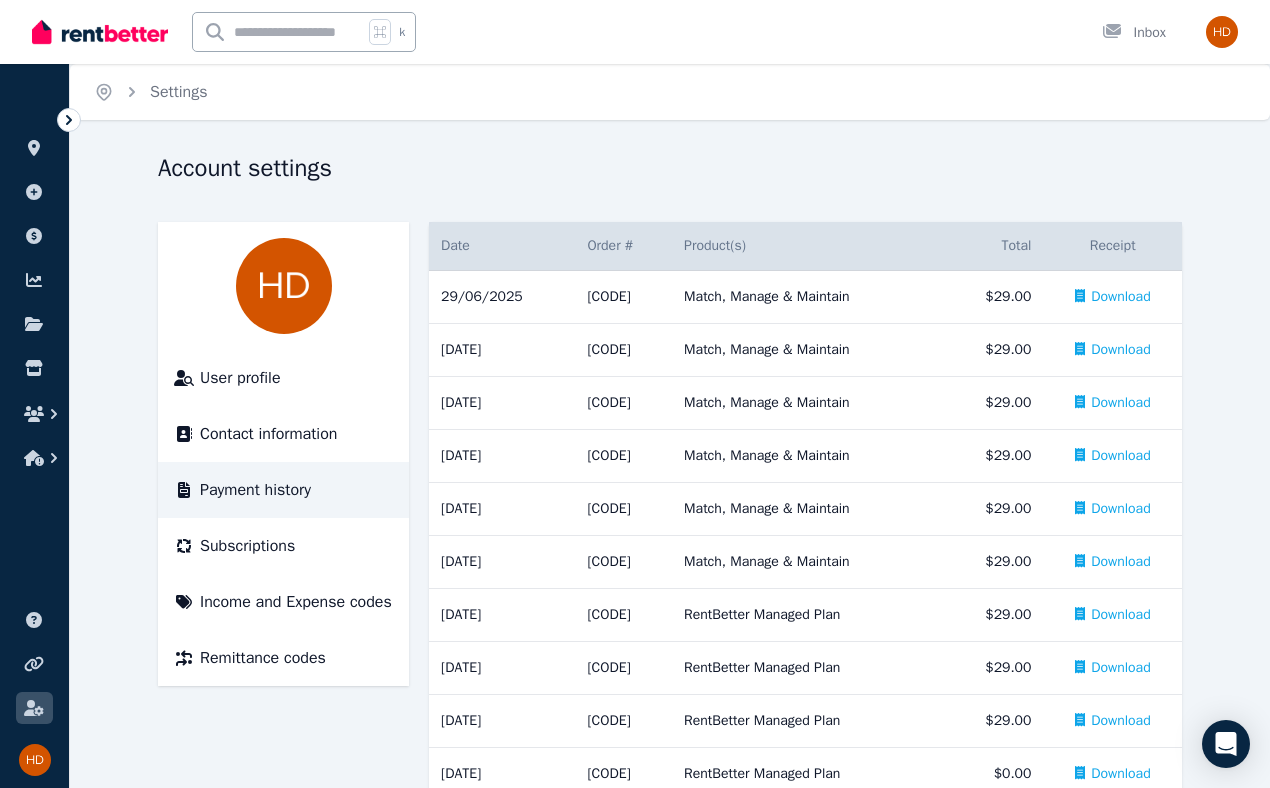 click at bounding box center [100, 32] 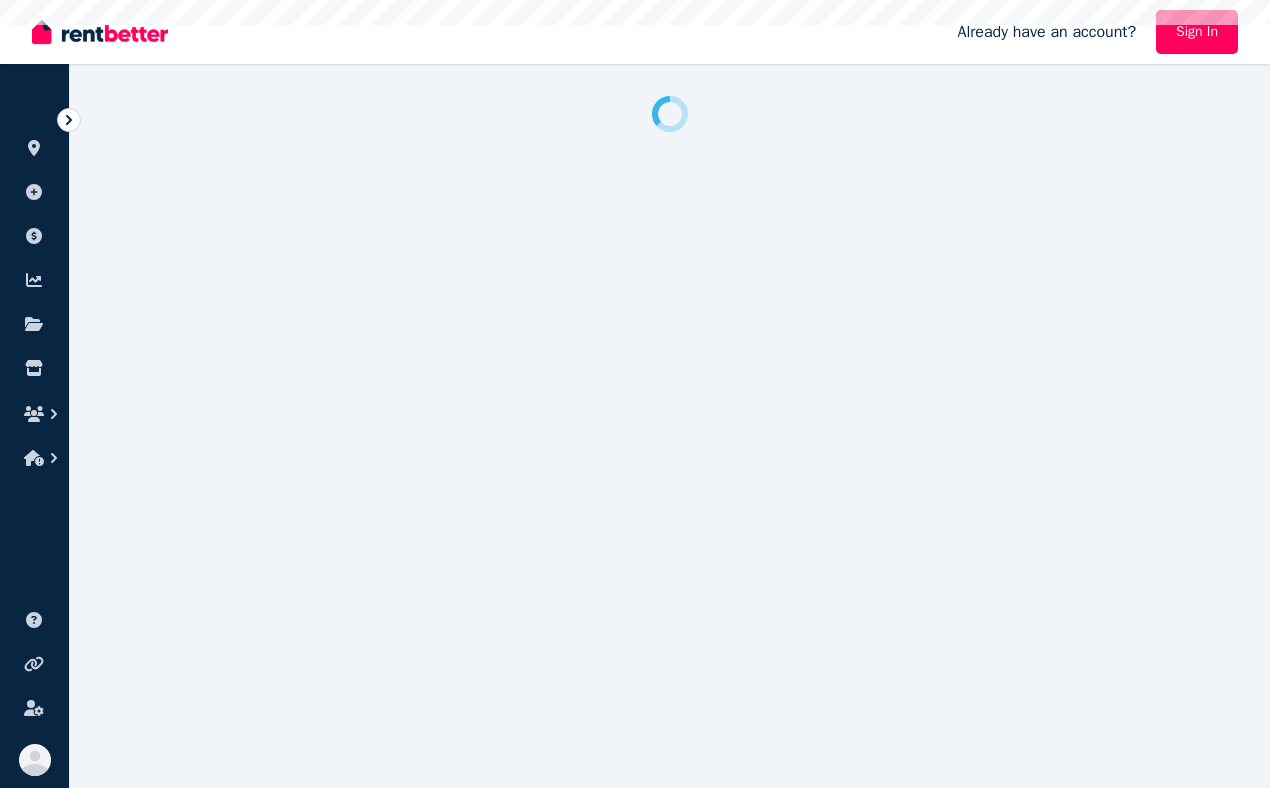 scroll, scrollTop: 0, scrollLeft: 0, axis: both 